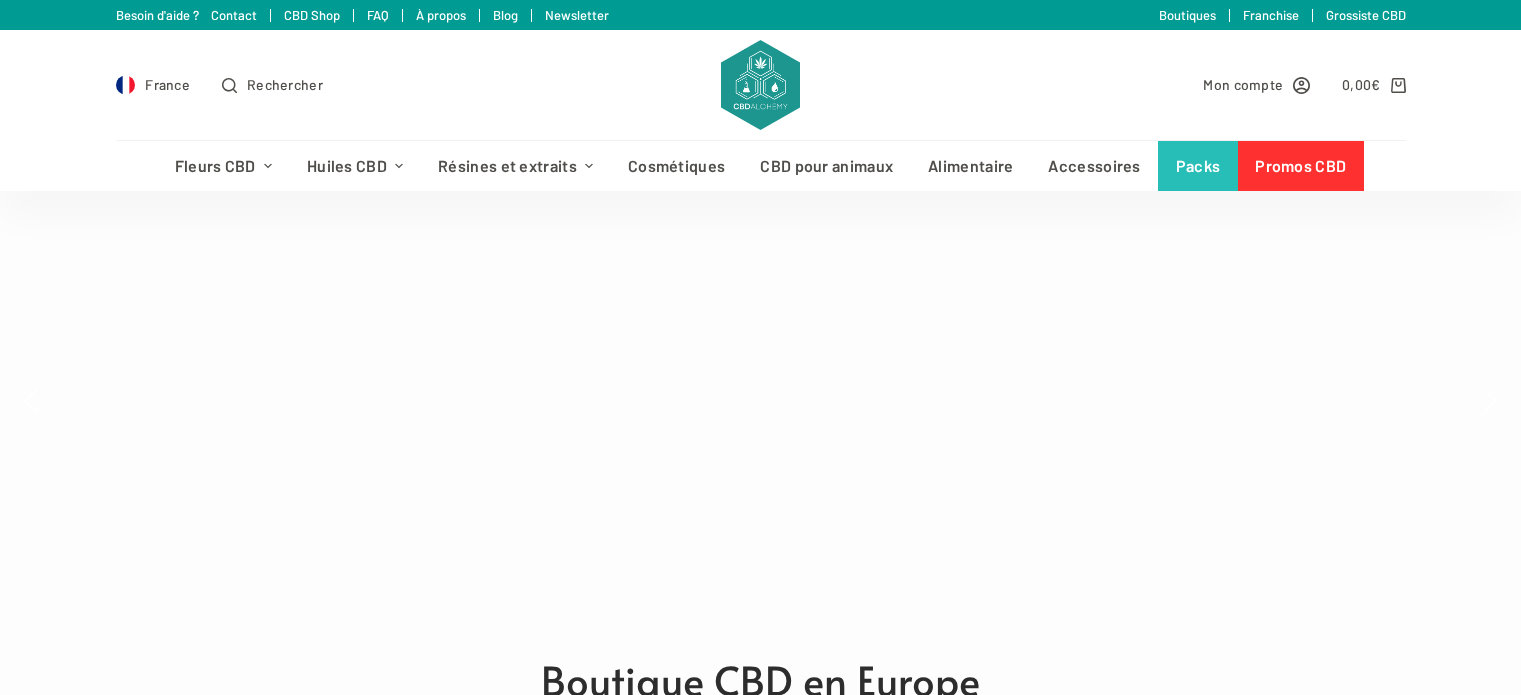 scroll, scrollTop: 0, scrollLeft: 0, axis: both 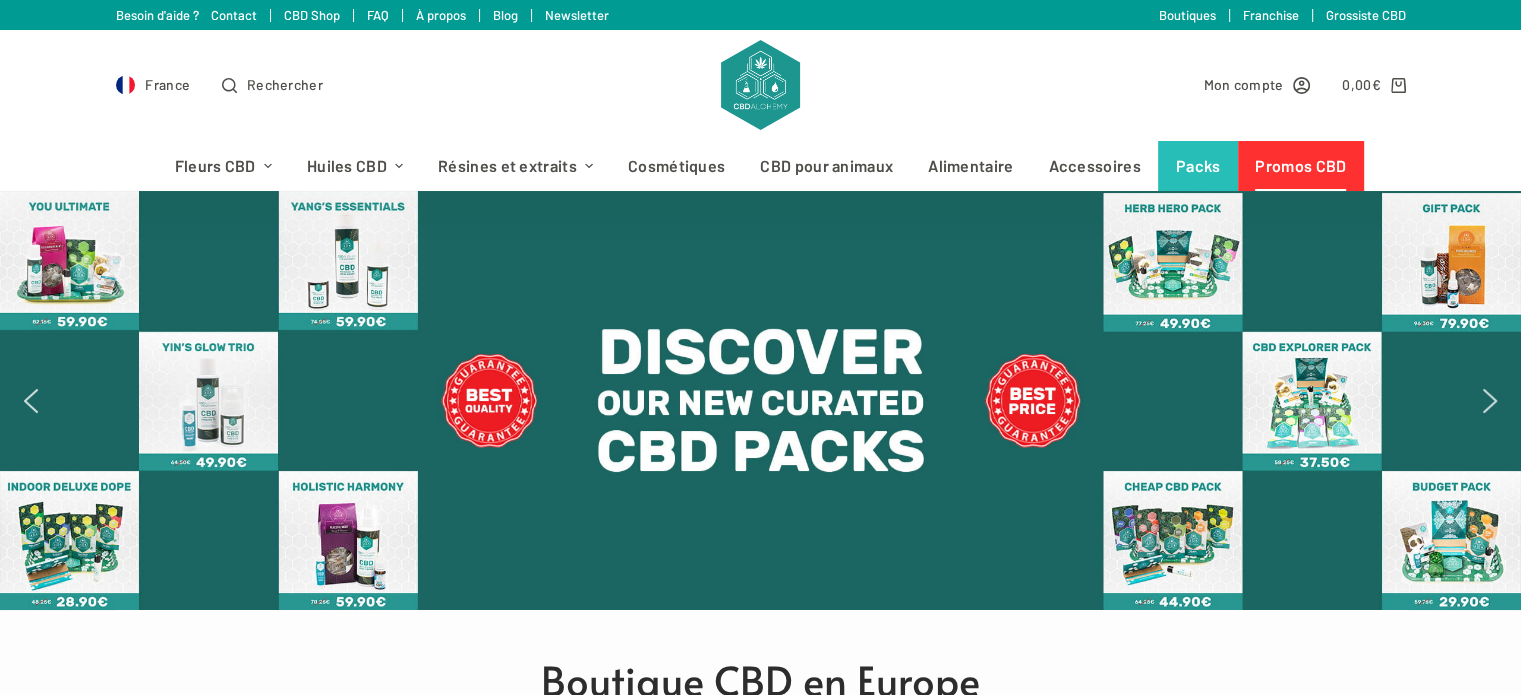 click on "Promos CBD" at bounding box center (1301, 166) 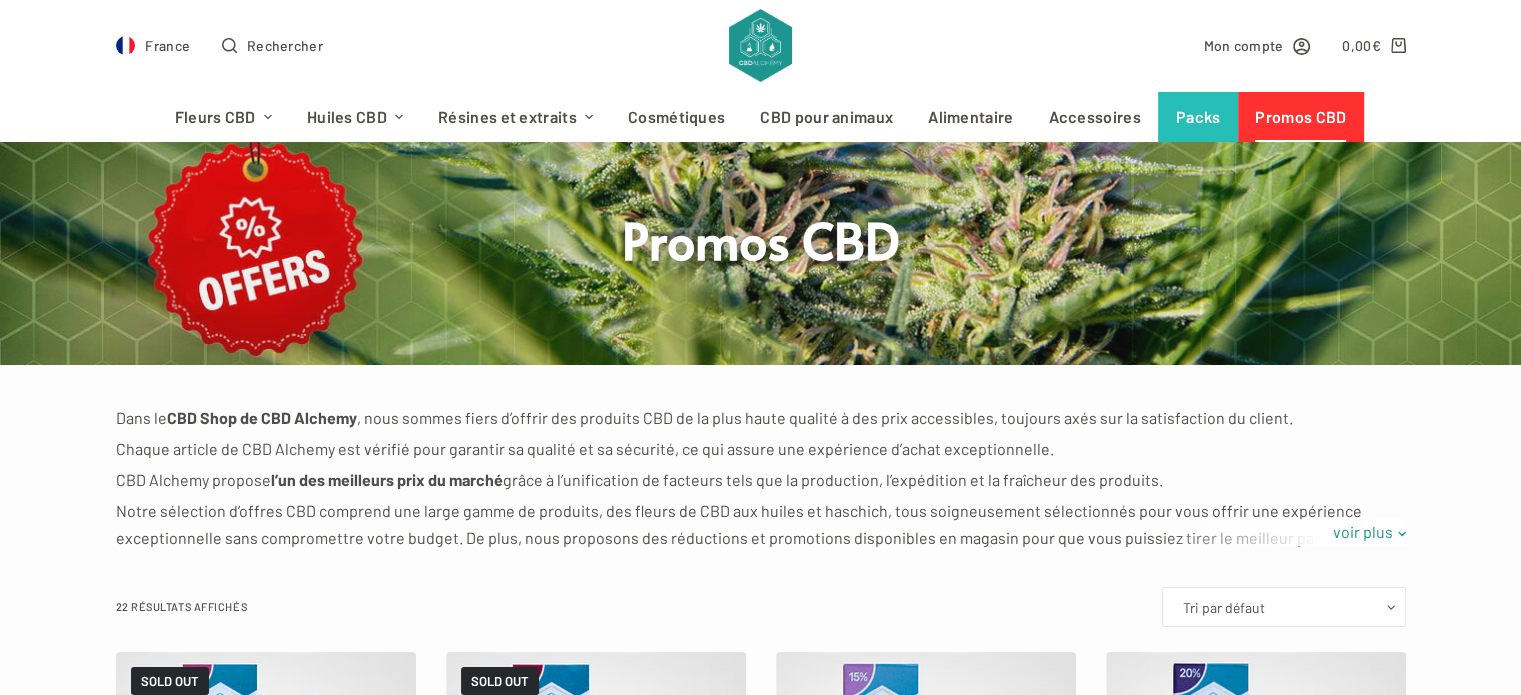 scroll, scrollTop: 0, scrollLeft: 0, axis: both 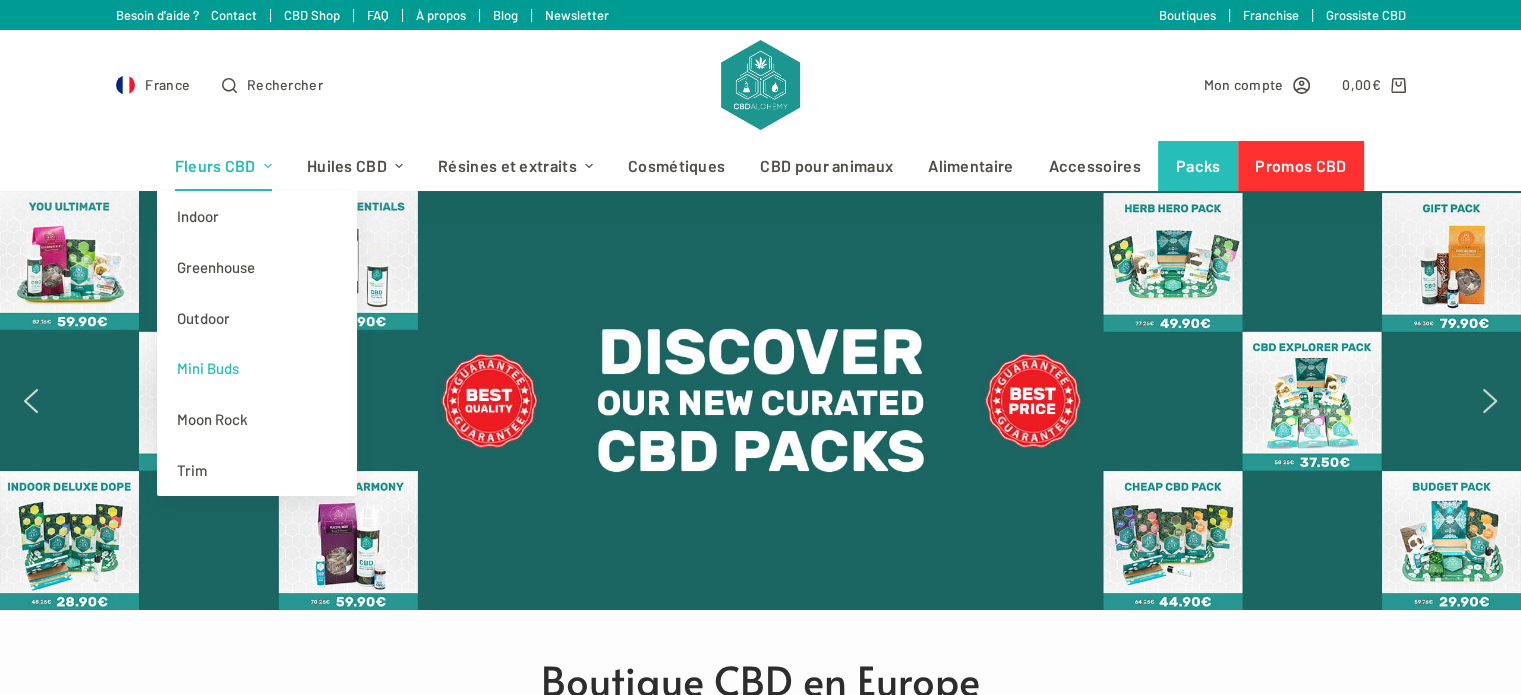 click on "Mini Buds" at bounding box center (257, 368) 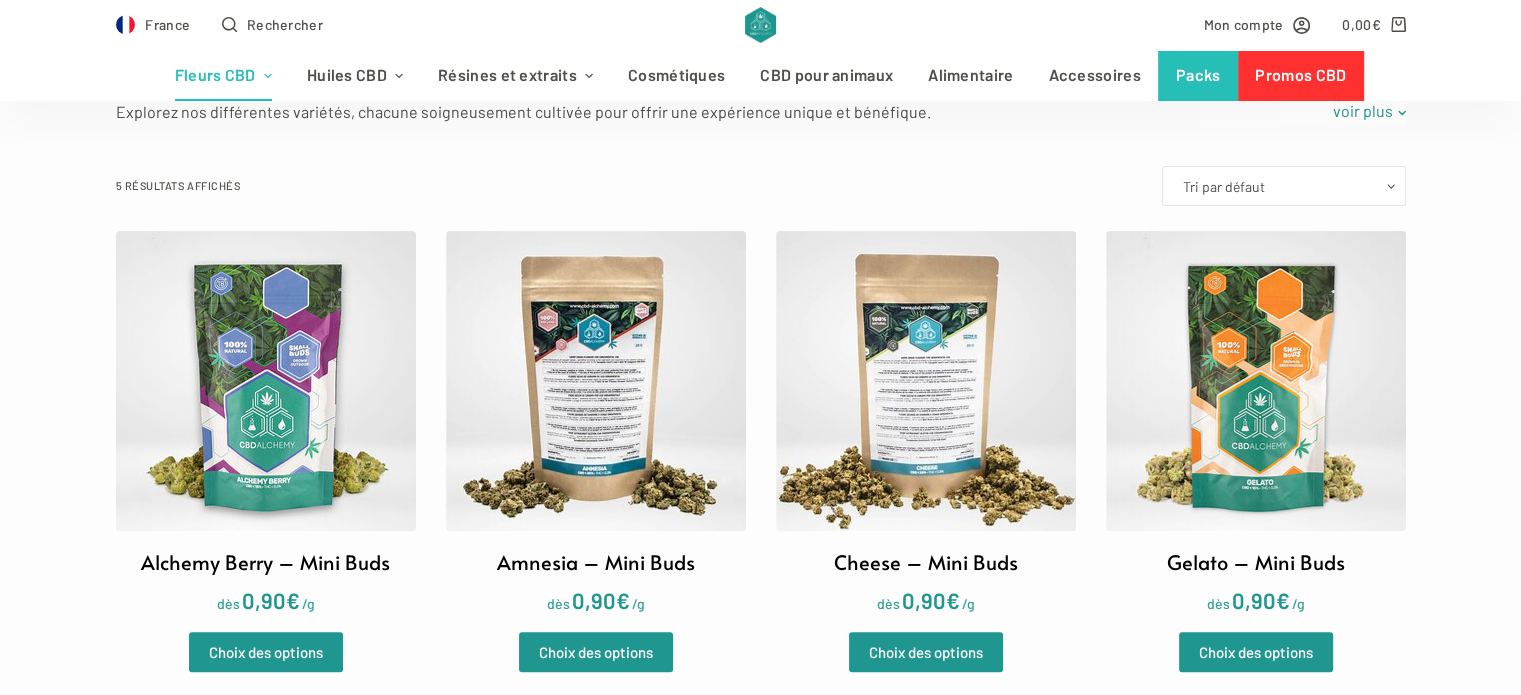 scroll, scrollTop: 600, scrollLeft: 0, axis: vertical 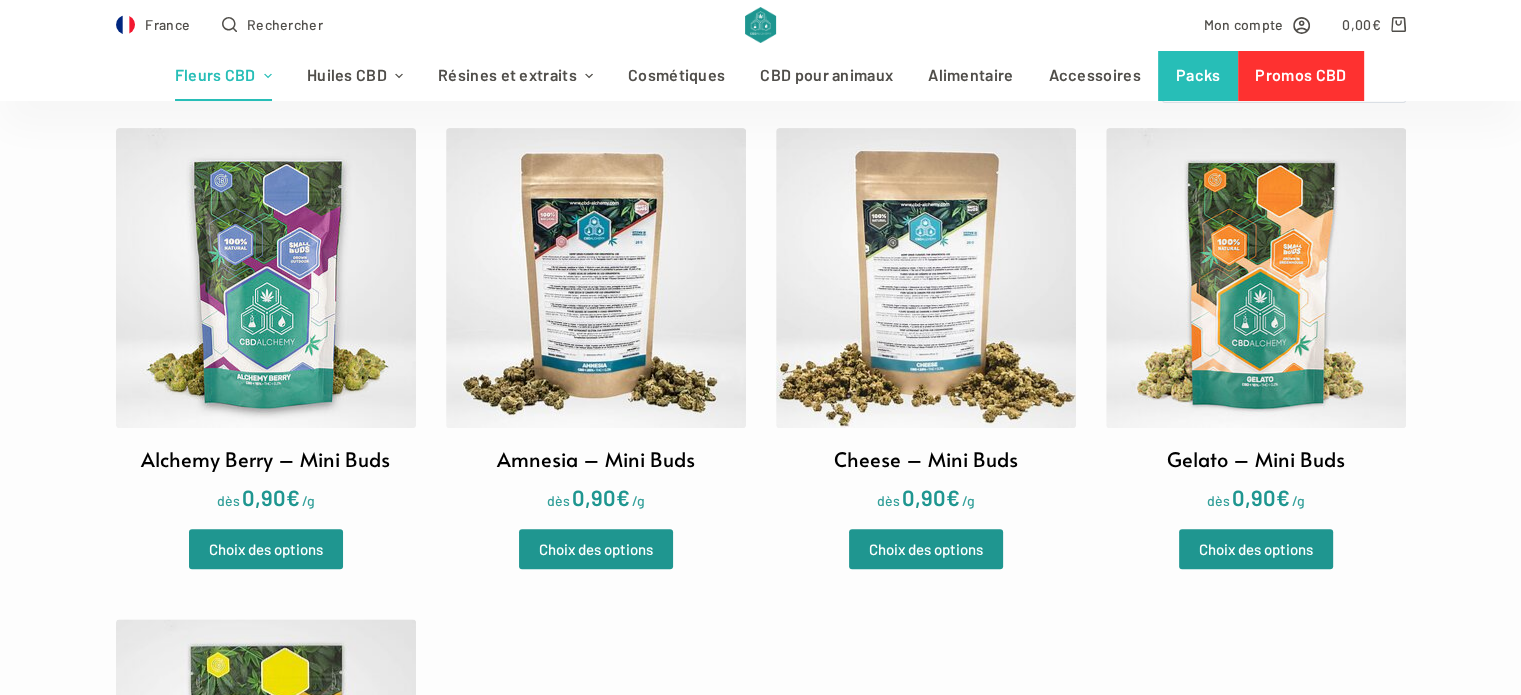 click at bounding box center (596, 278) 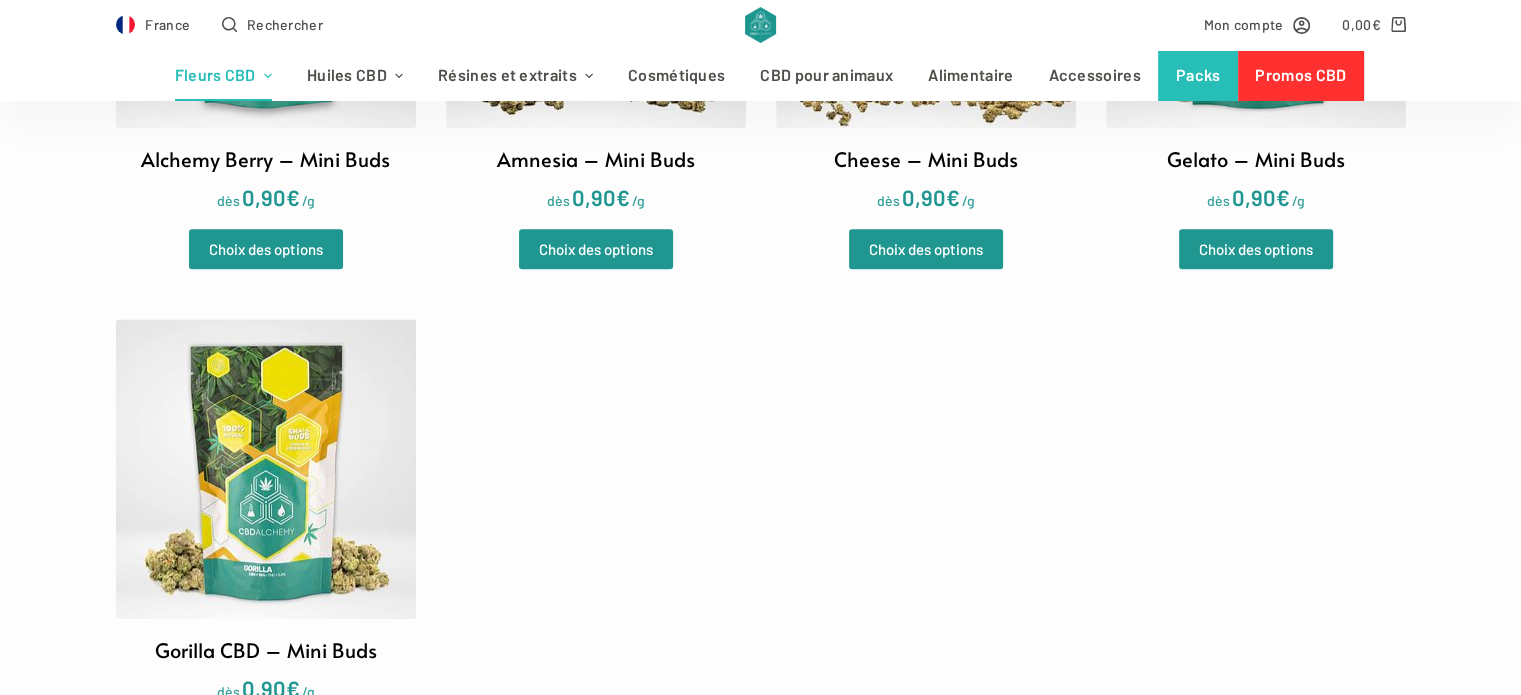 scroll, scrollTop: 1000, scrollLeft: 0, axis: vertical 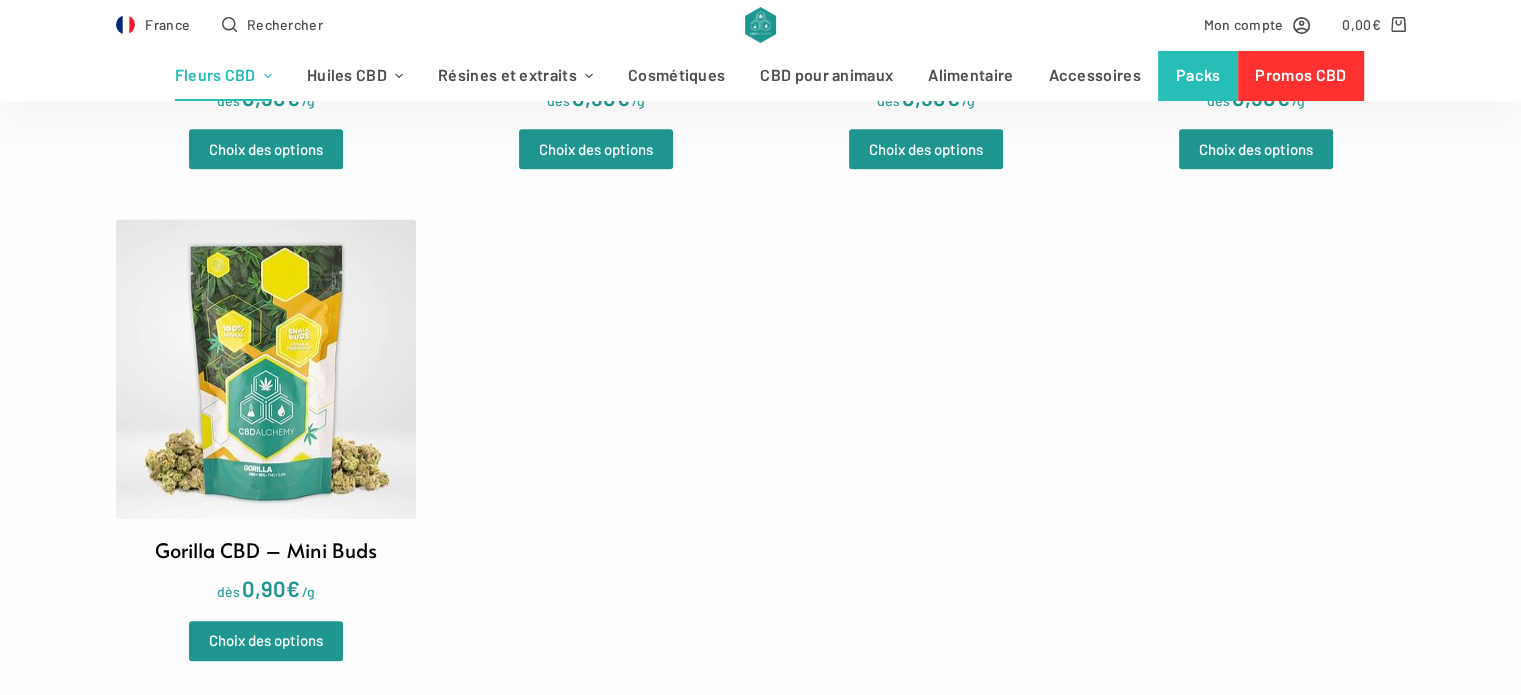 click at bounding box center [266, 369] 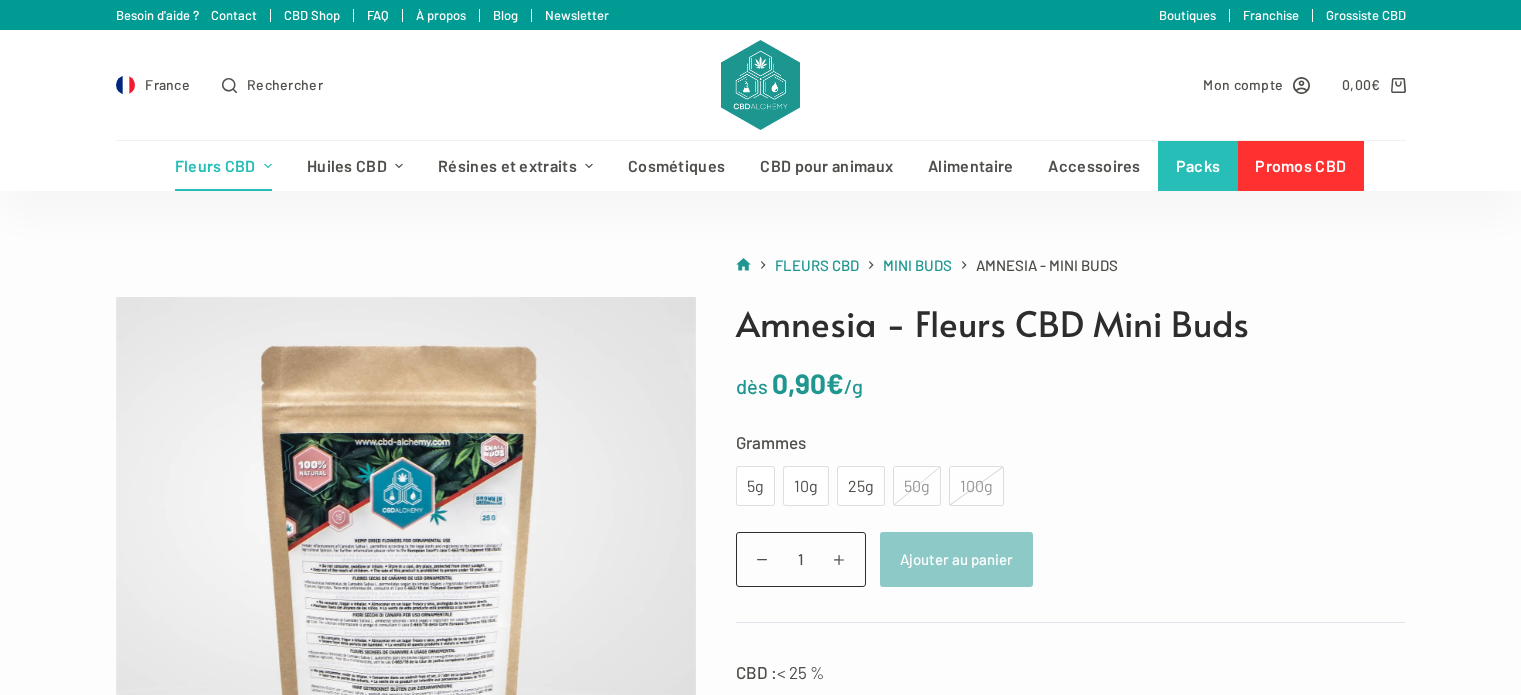 scroll, scrollTop: 0, scrollLeft: 0, axis: both 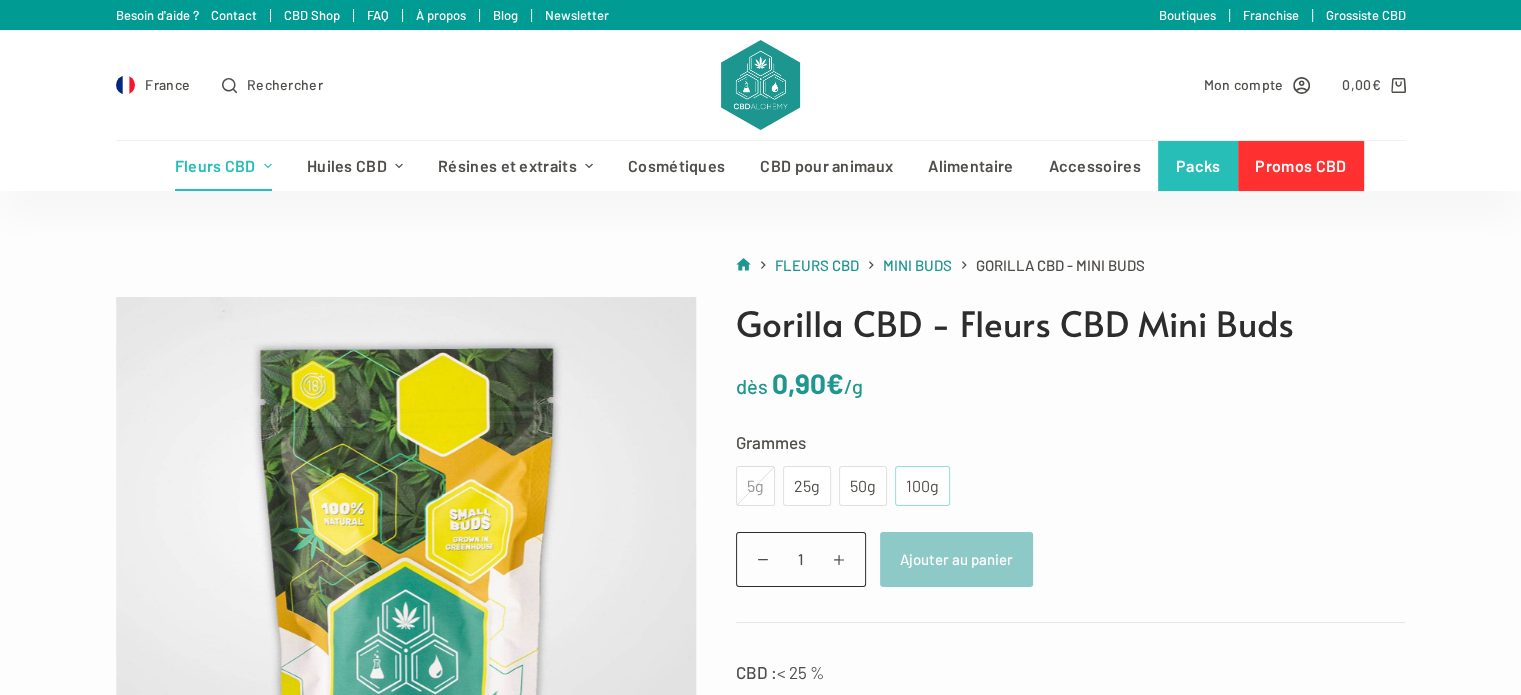 click on "100g" 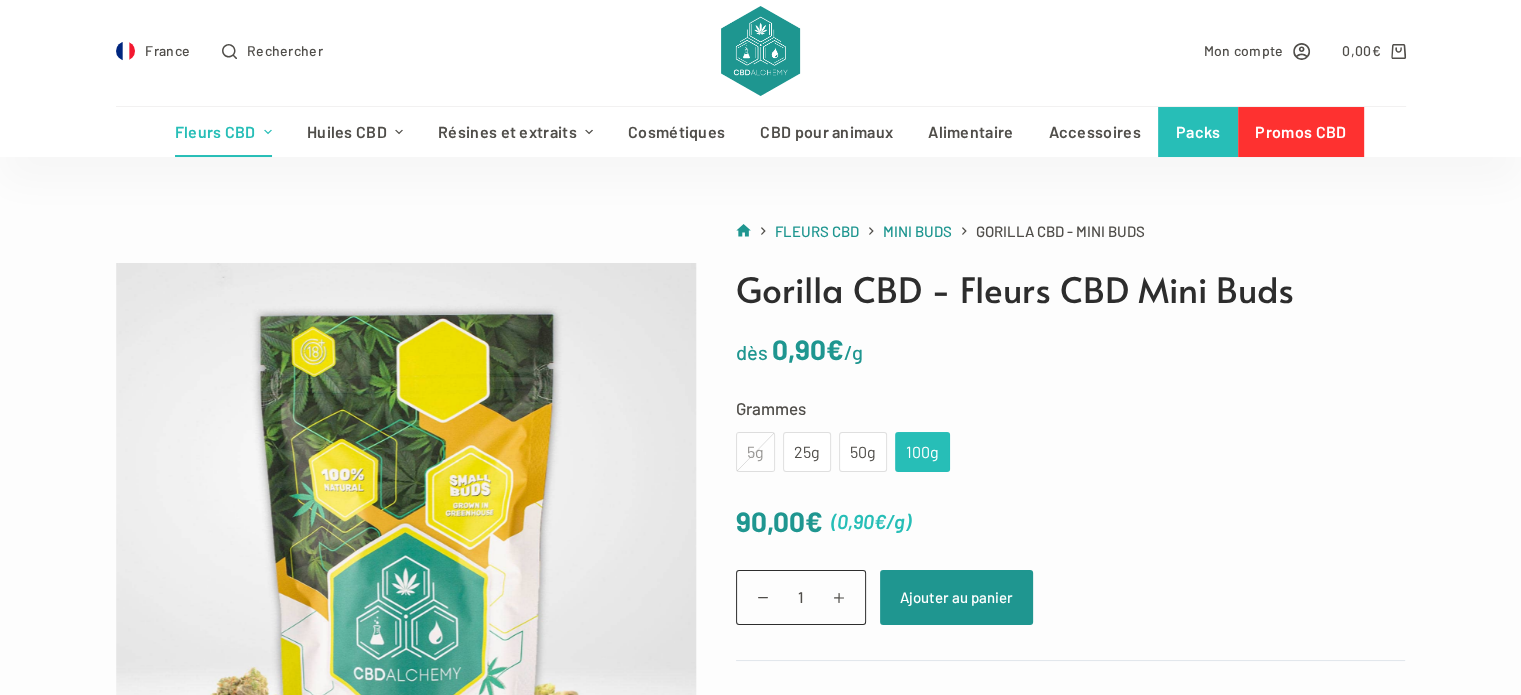 scroll, scrollTop: 0, scrollLeft: 0, axis: both 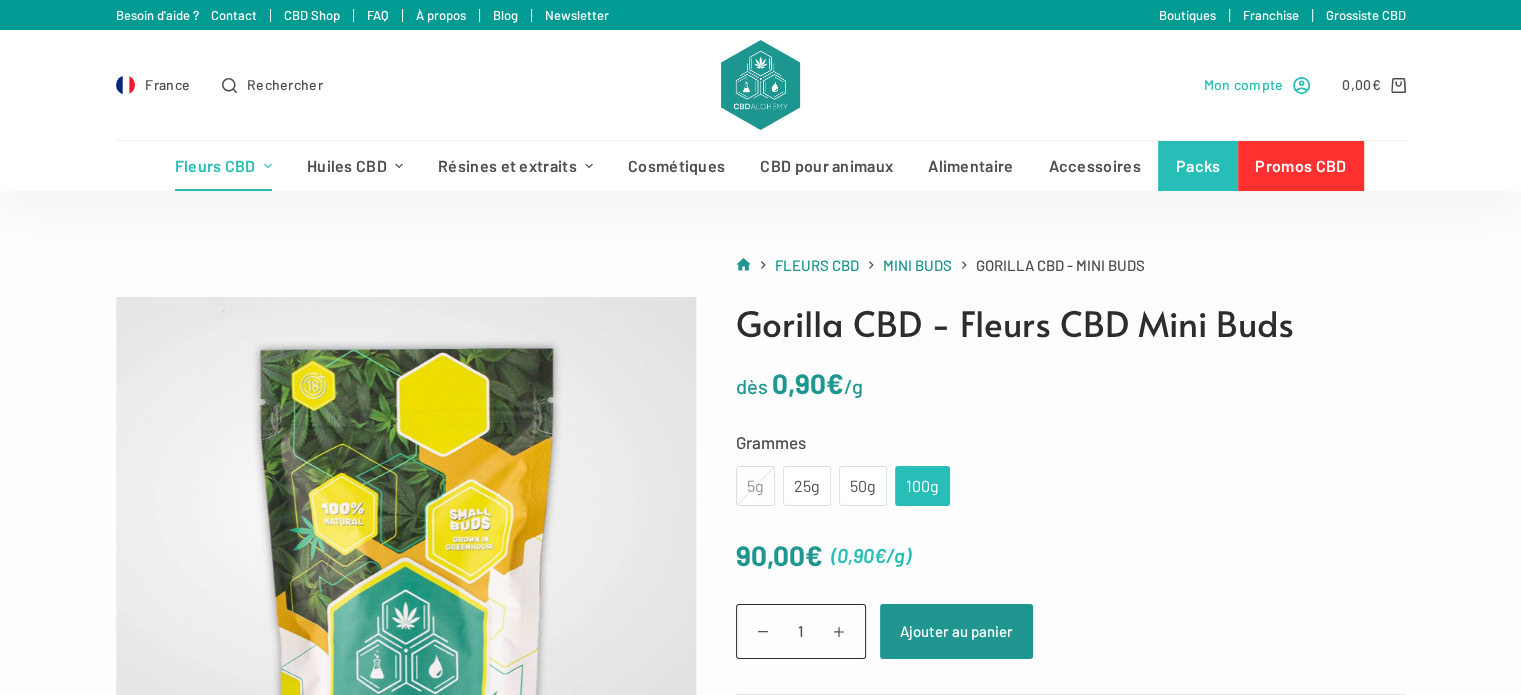 click on "Mon compte" at bounding box center [1243, 84] 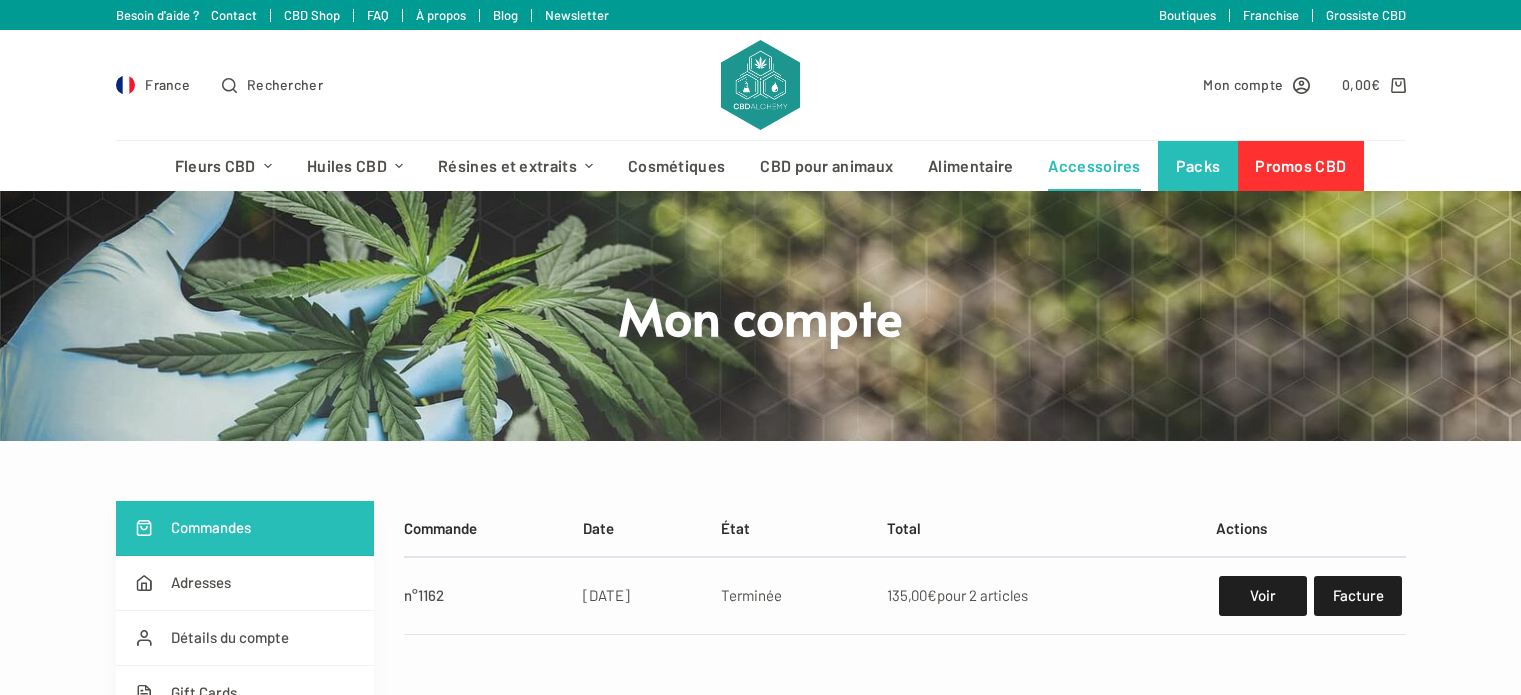 scroll, scrollTop: 0, scrollLeft: 0, axis: both 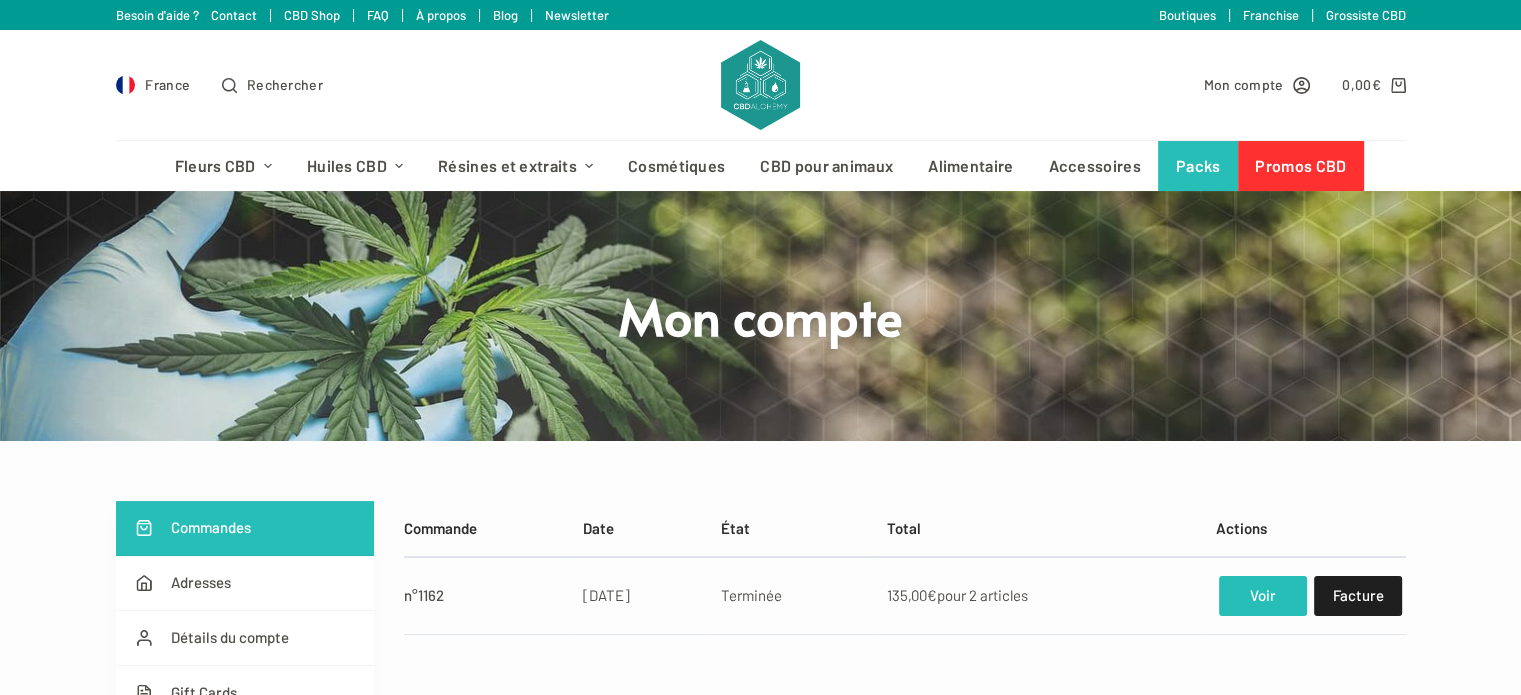 click on "Voir" at bounding box center [1262, 596] 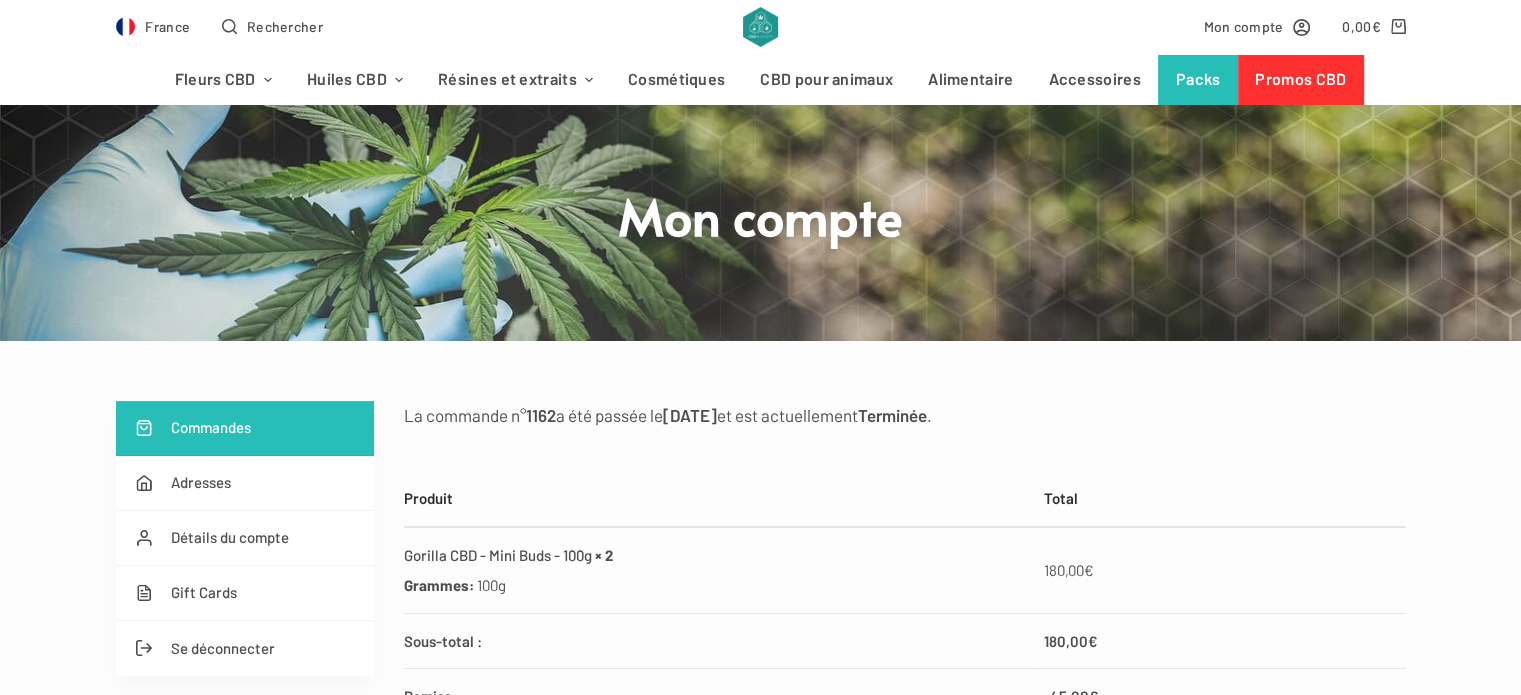 scroll, scrollTop: 0, scrollLeft: 0, axis: both 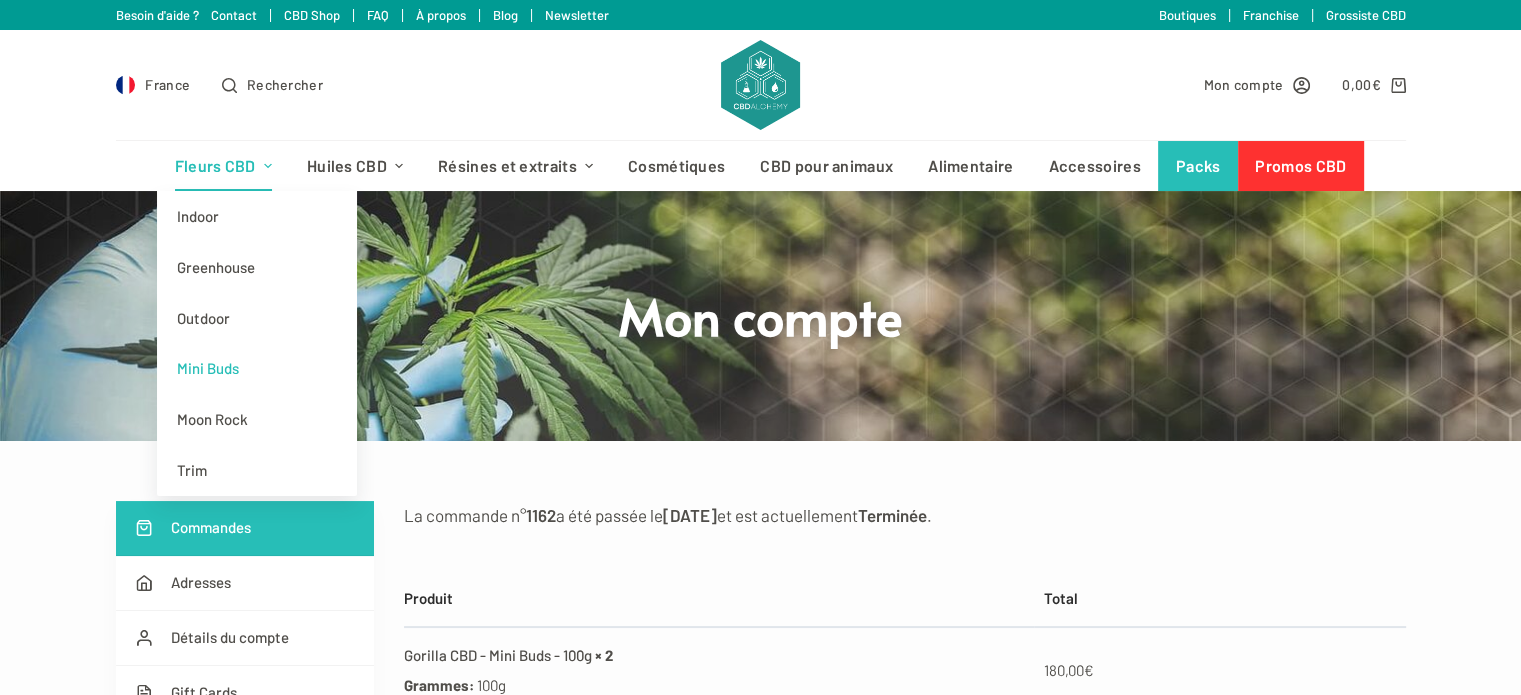 click on "Mini Buds" at bounding box center [257, 368] 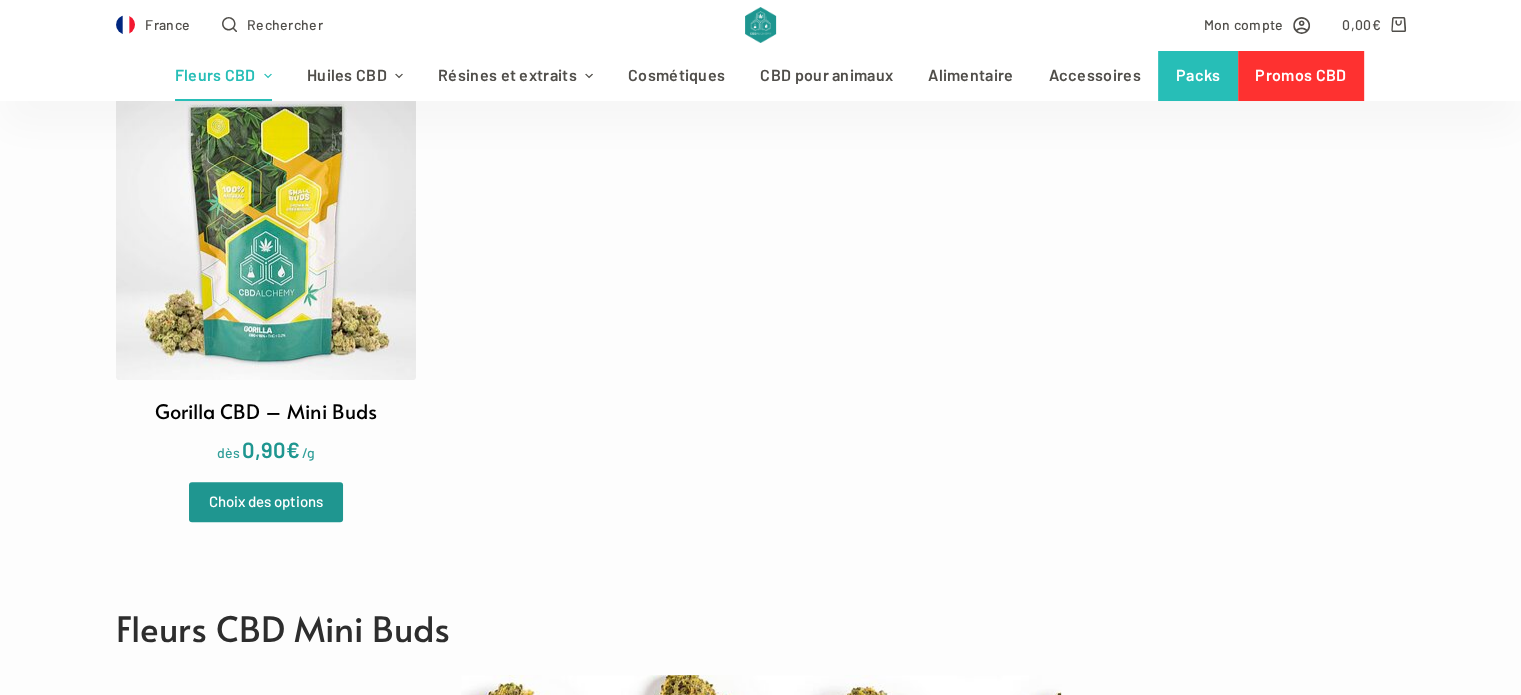 scroll, scrollTop: 1200, scrollLeft: 0, axis: vertical 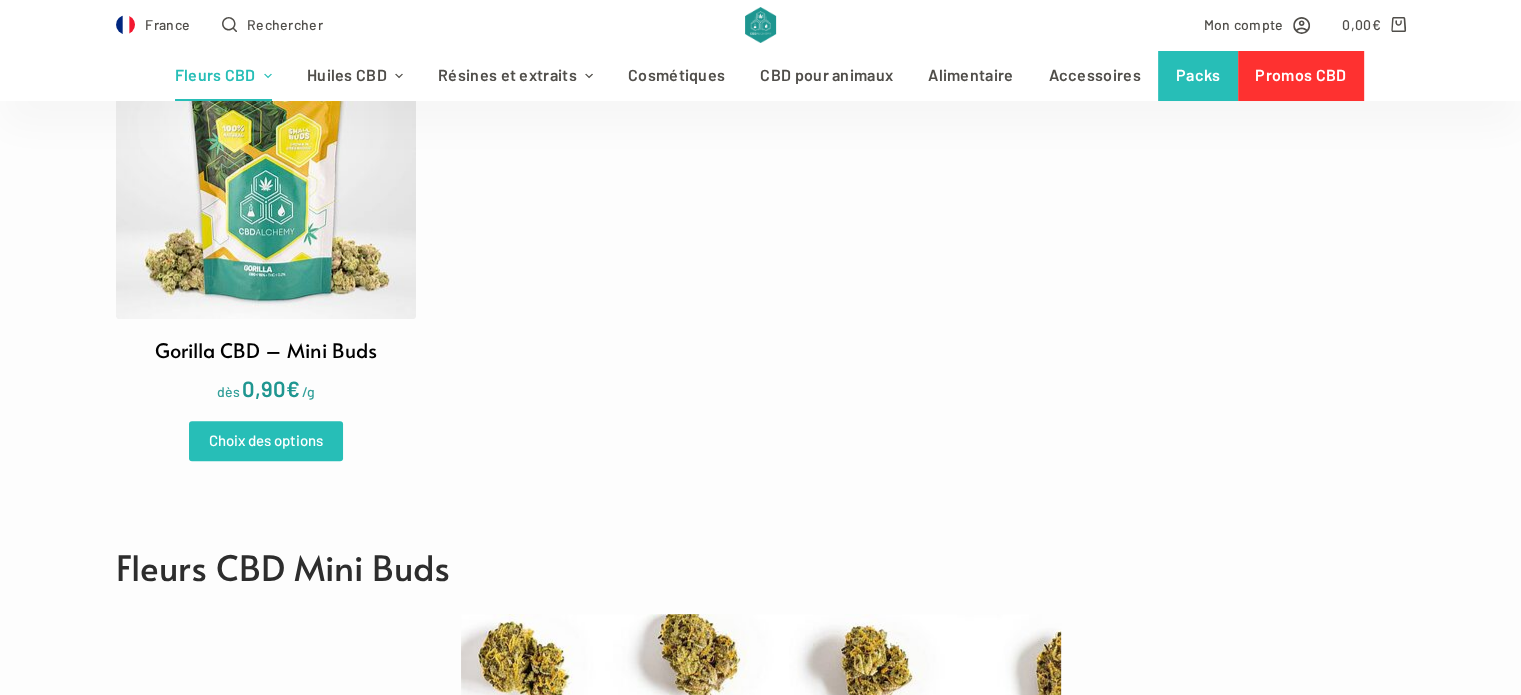 click on "Choix des options" at bounding box center (266, 441) 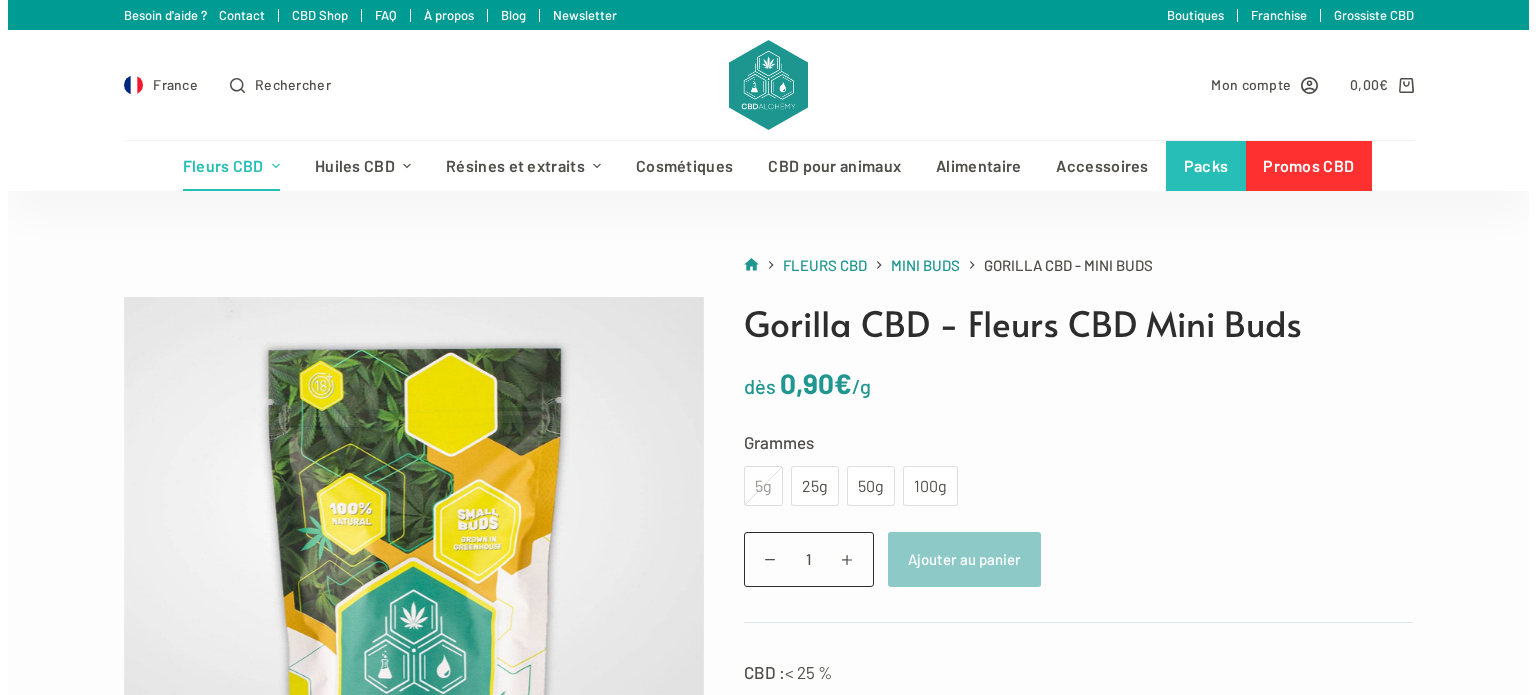 scroll, scrollTop: 0, scrollLeft: 0, axis: both 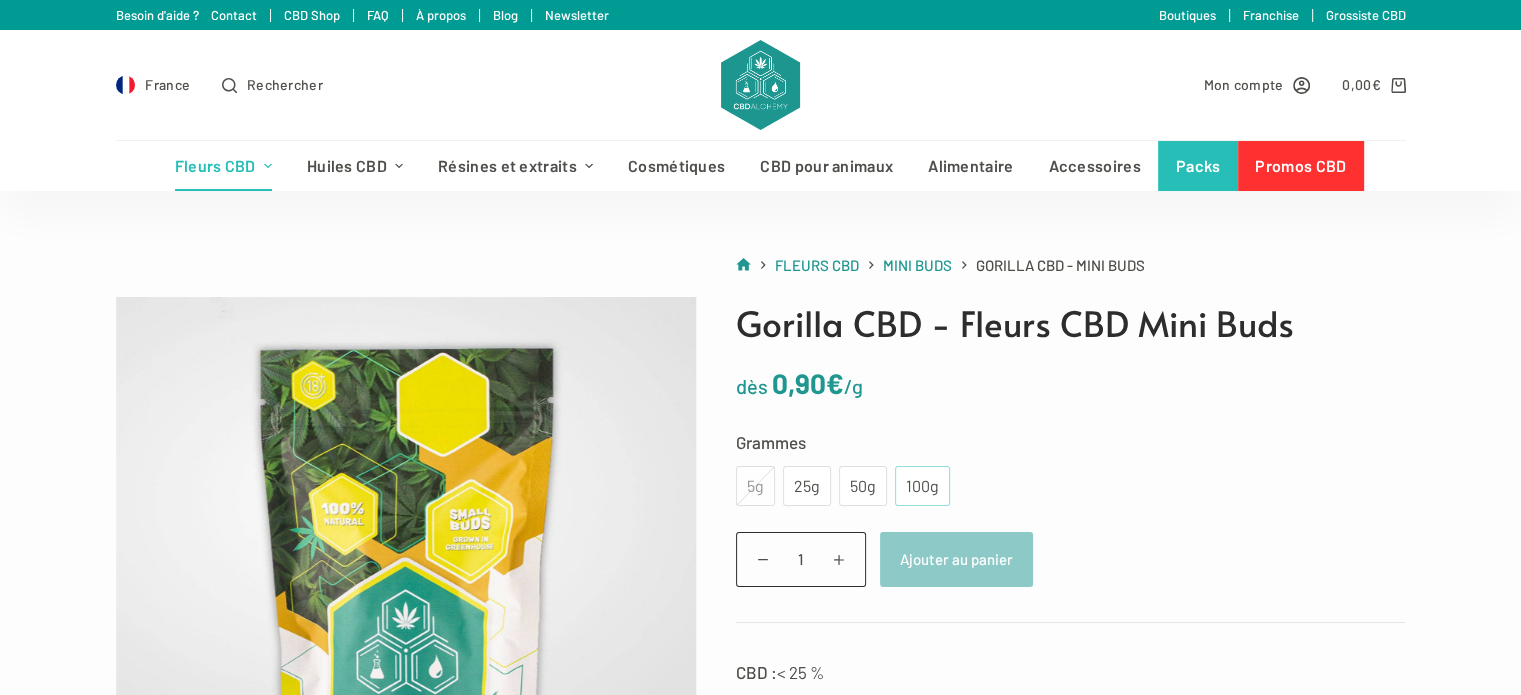 click on "100g" 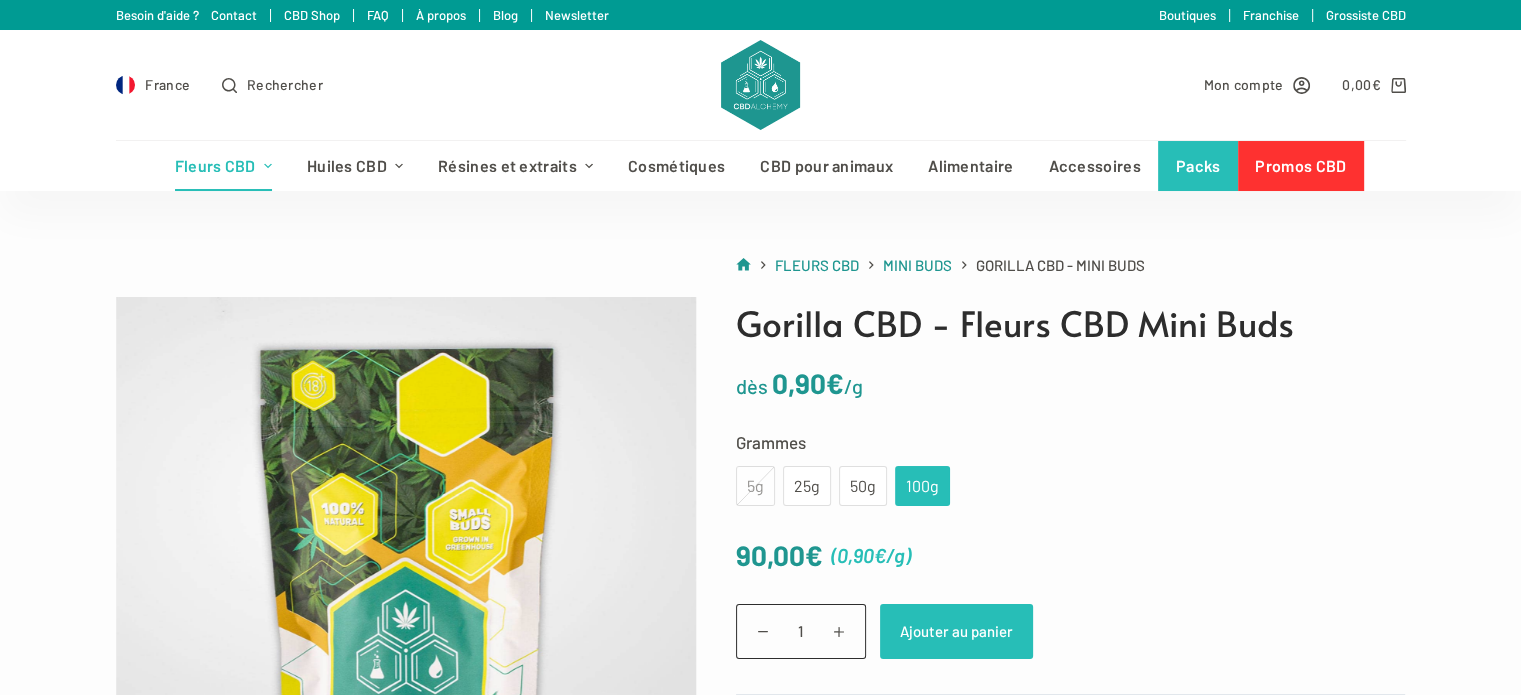 click on "Ajouter au panier" 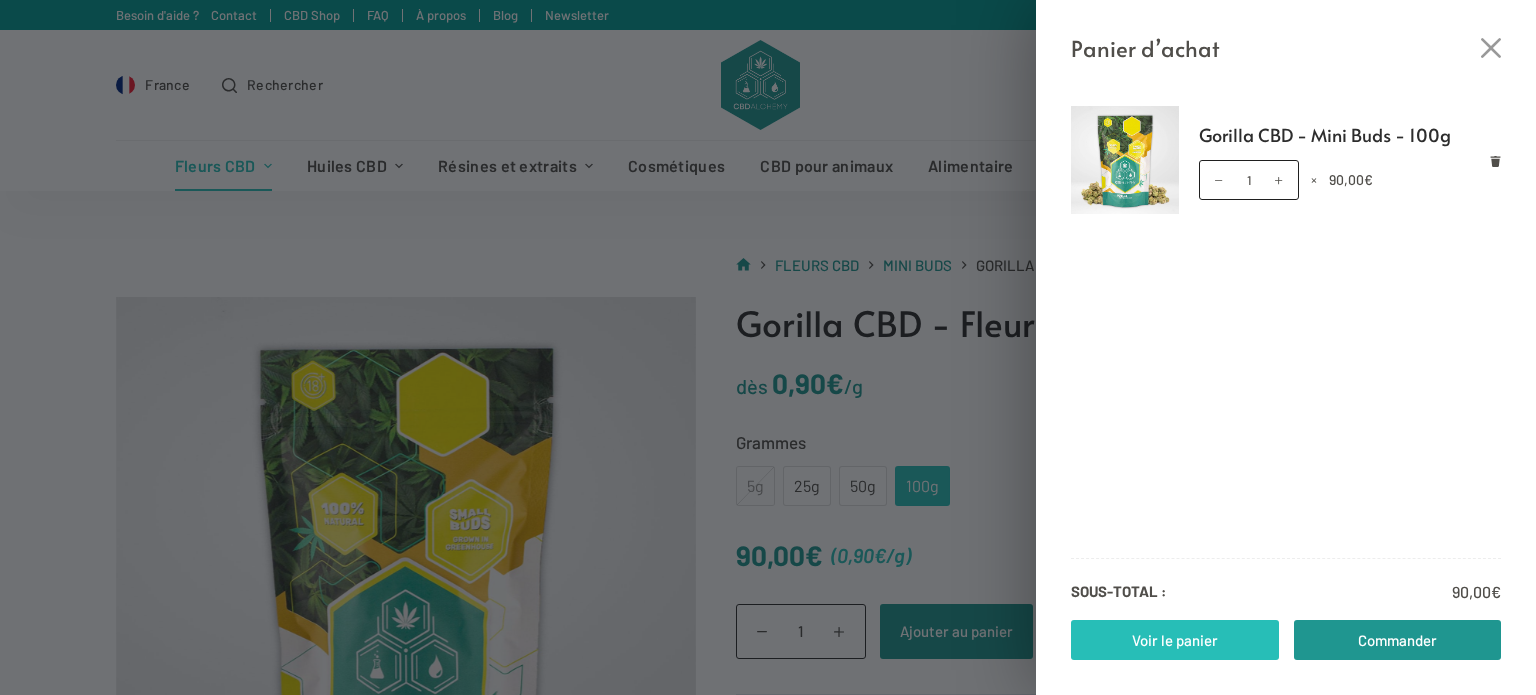 click on "Voir le panier" at bounding box center [1175, 640] 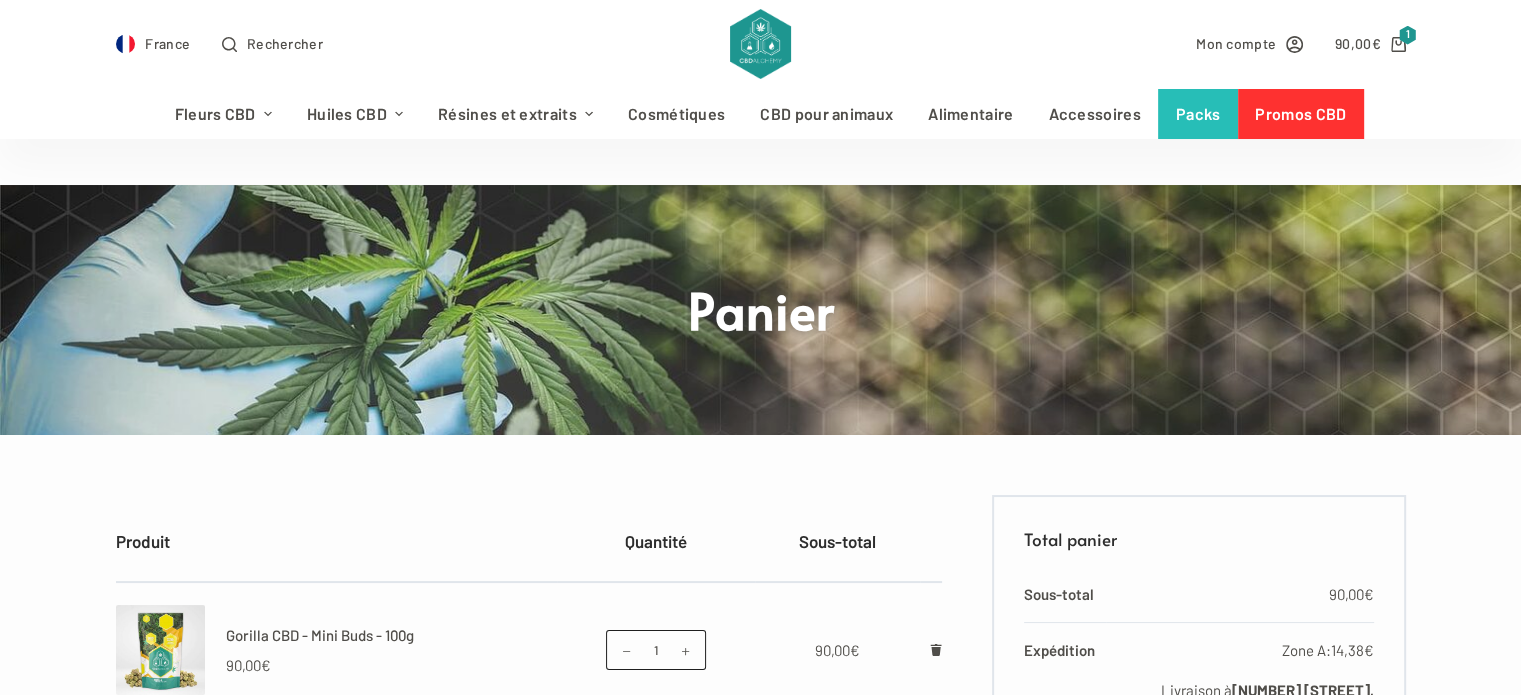 scroll, scrollTop: 0, scrollLeft: 0, axis: both 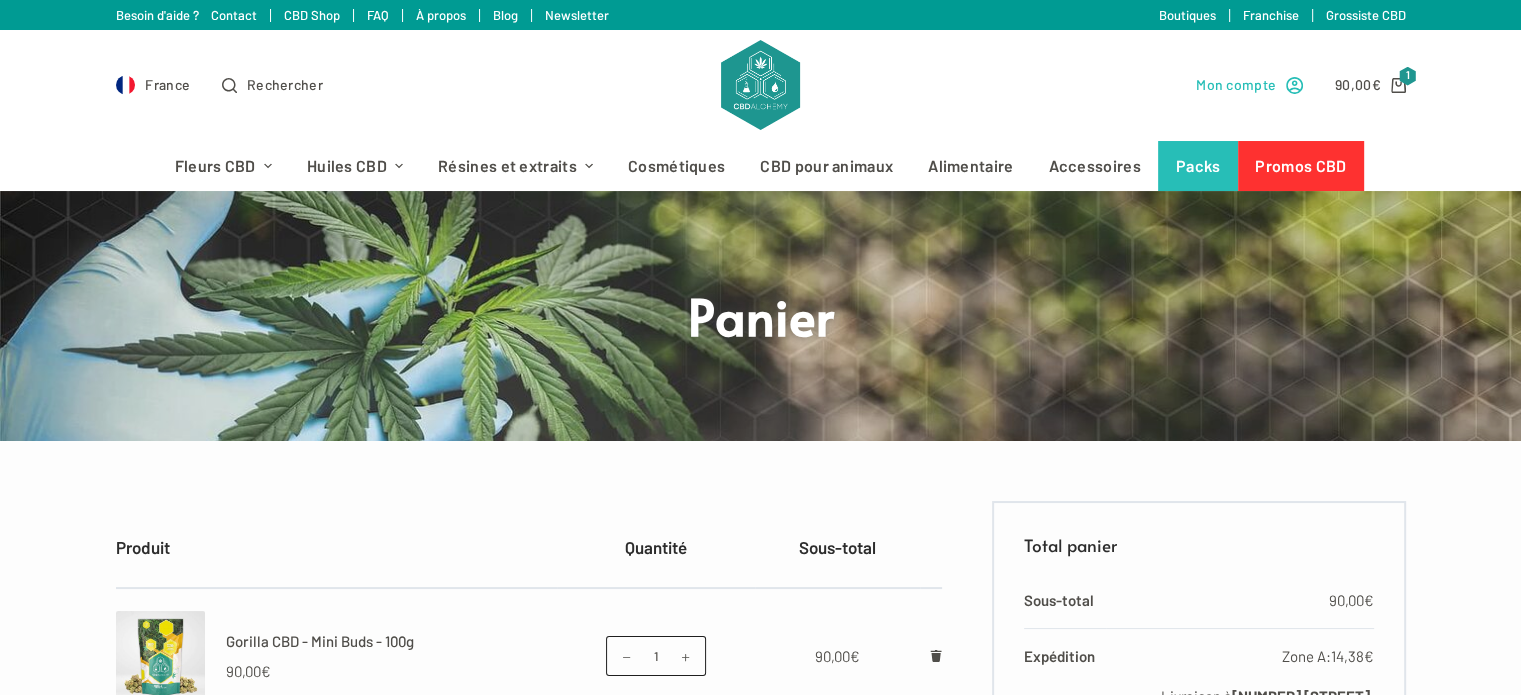 click on "Mon compte" at bounding box center (1236, 84) 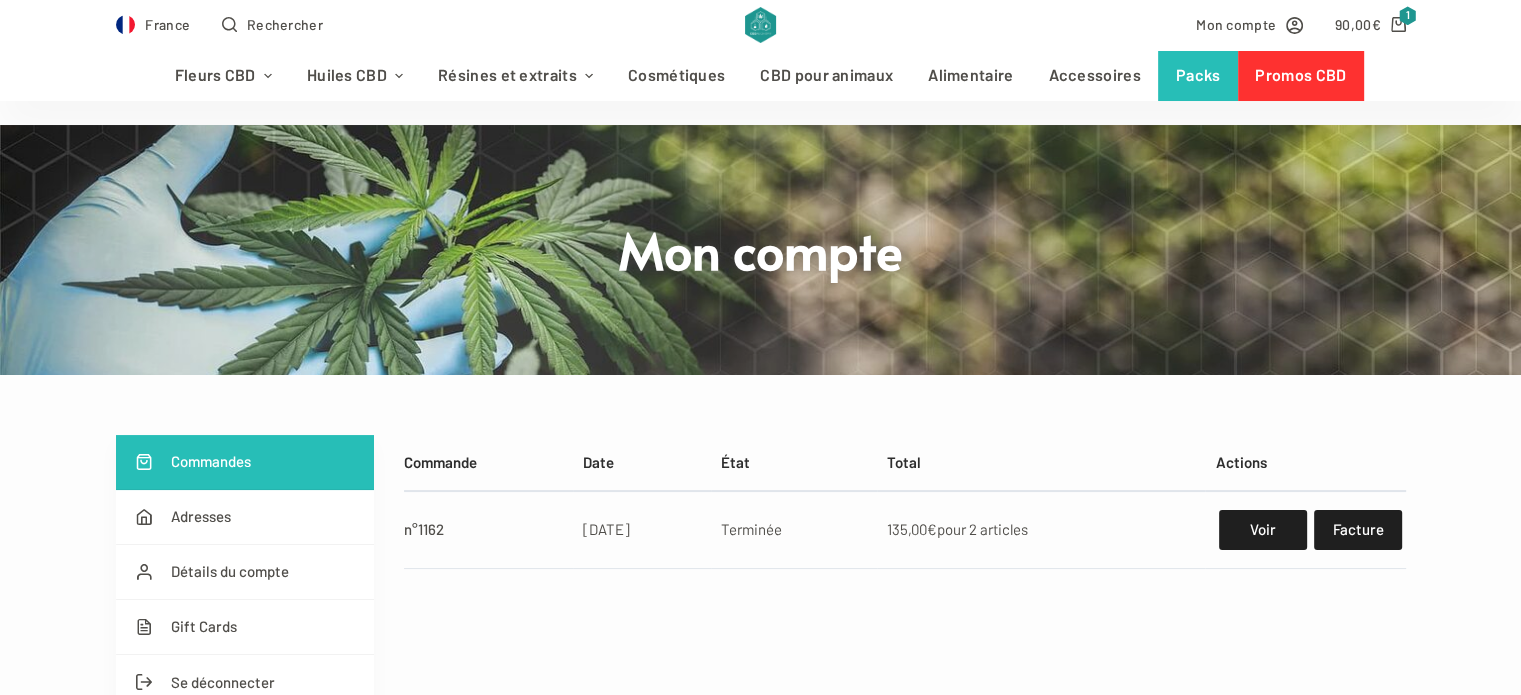 scroll, scrollTop: 200, scrollLeft: 0, axis: vertical 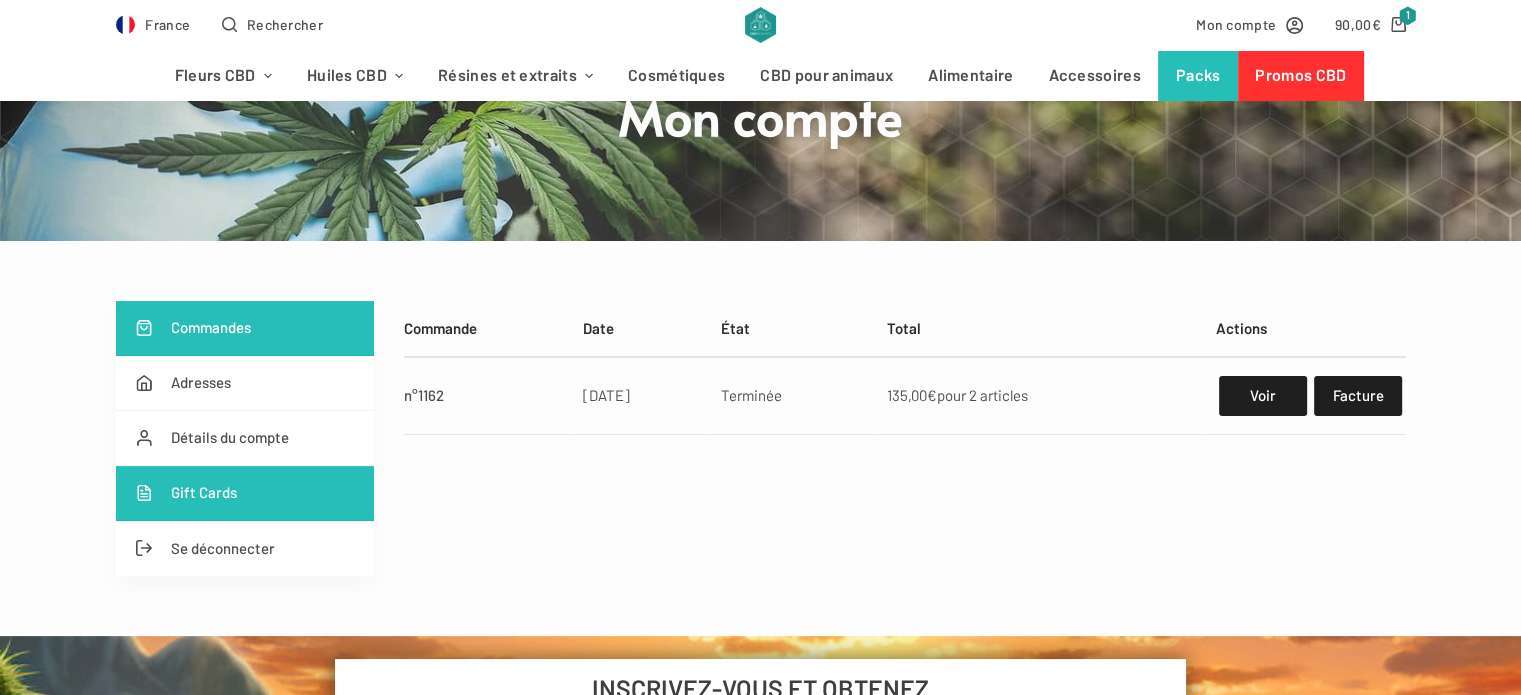 click on "Gift Cards" at bounding box center [245, 493] 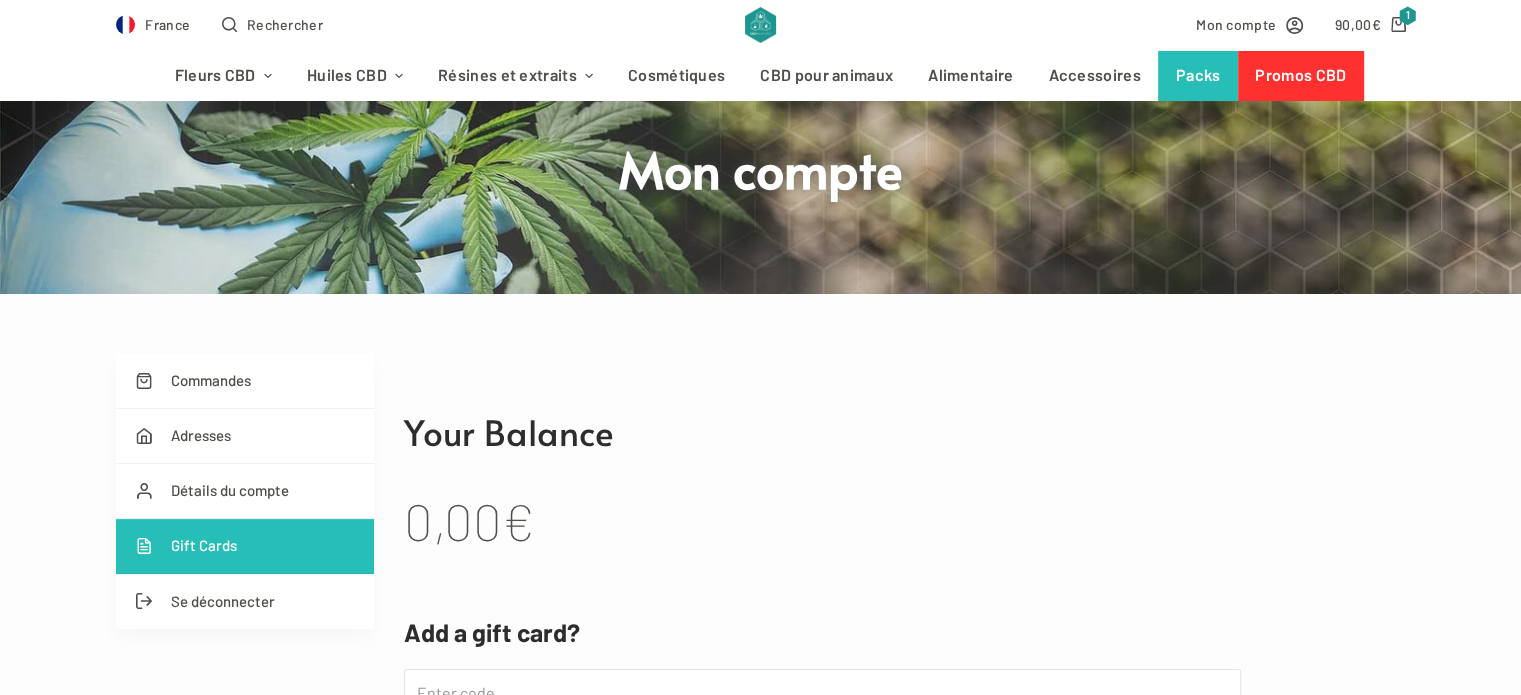 scroll, scrollTop: 100, scrollLeft: 0, axis: vertical 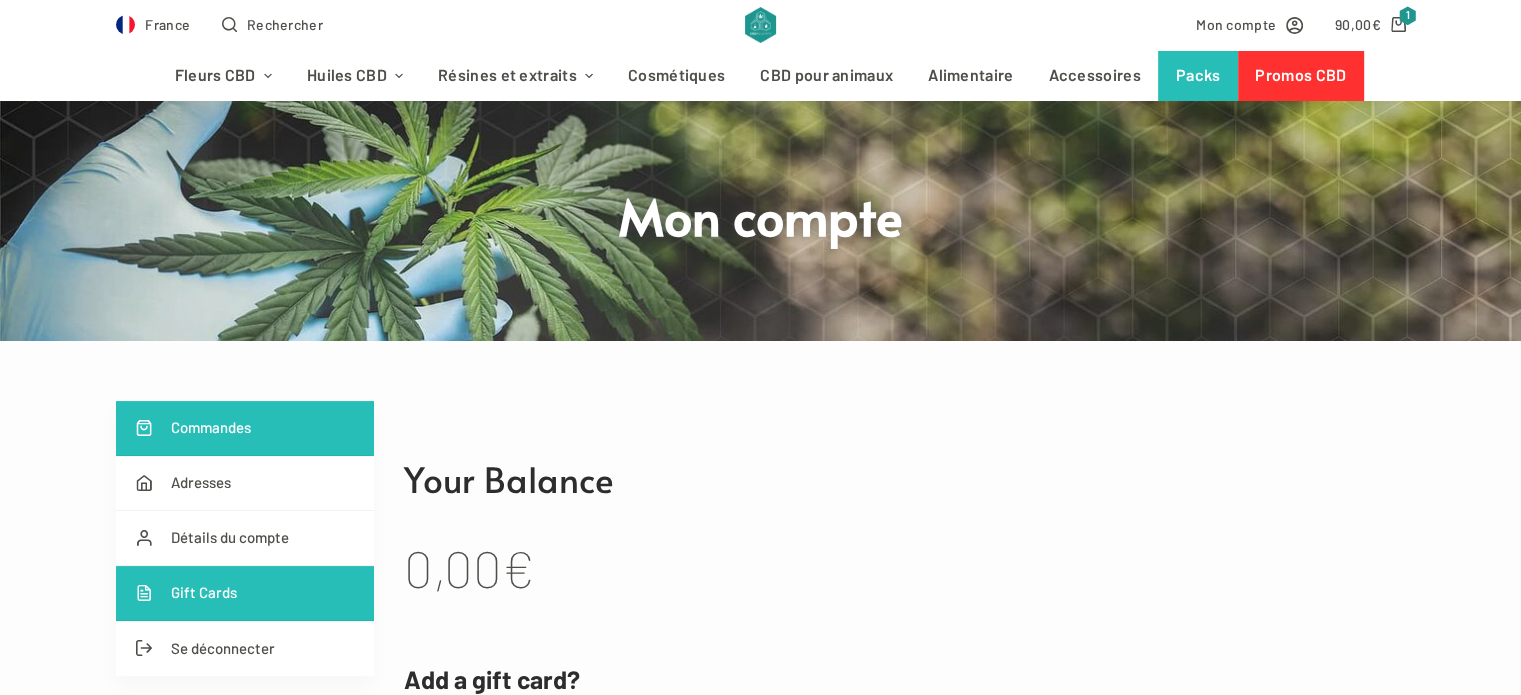 click on "Commandes" at bounding box center (245, 428) 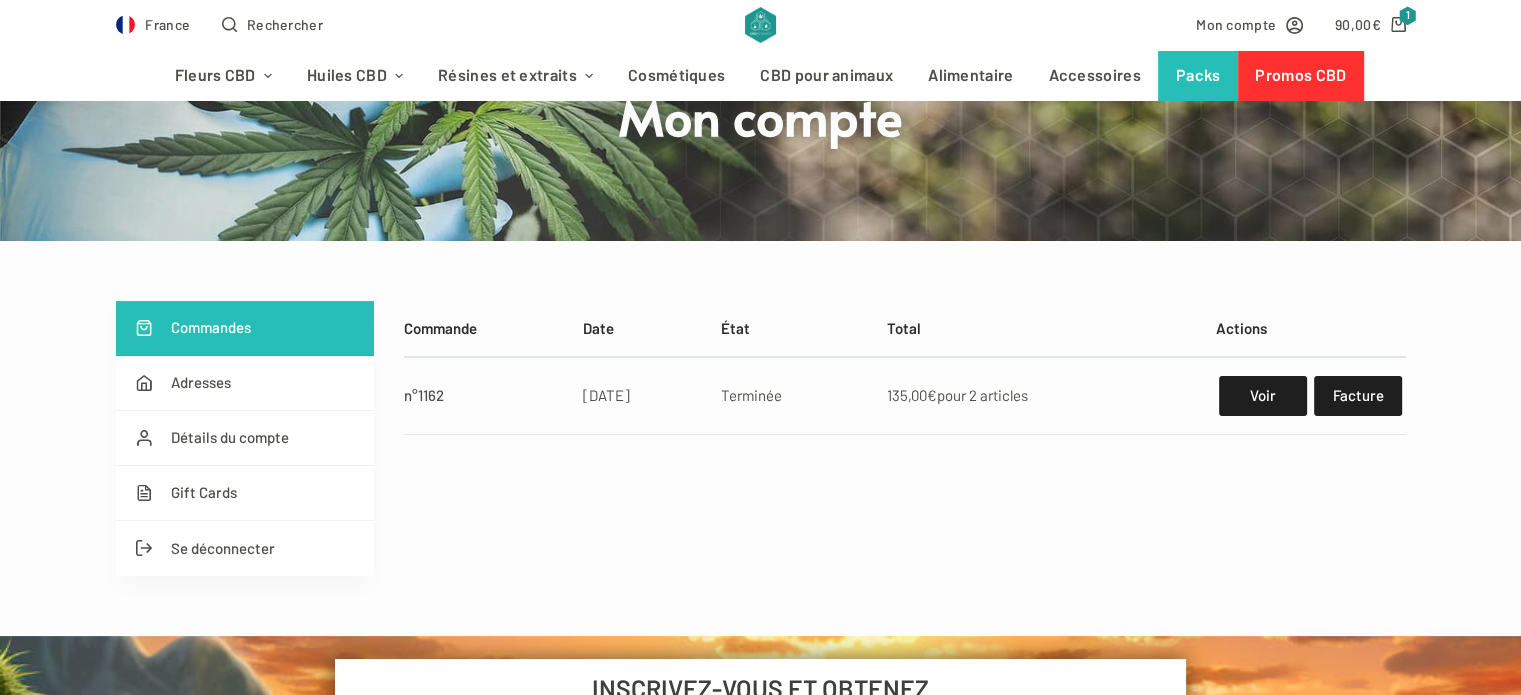 scroll, scrollTop: 300, scrollLeft: 0, axis: vertical 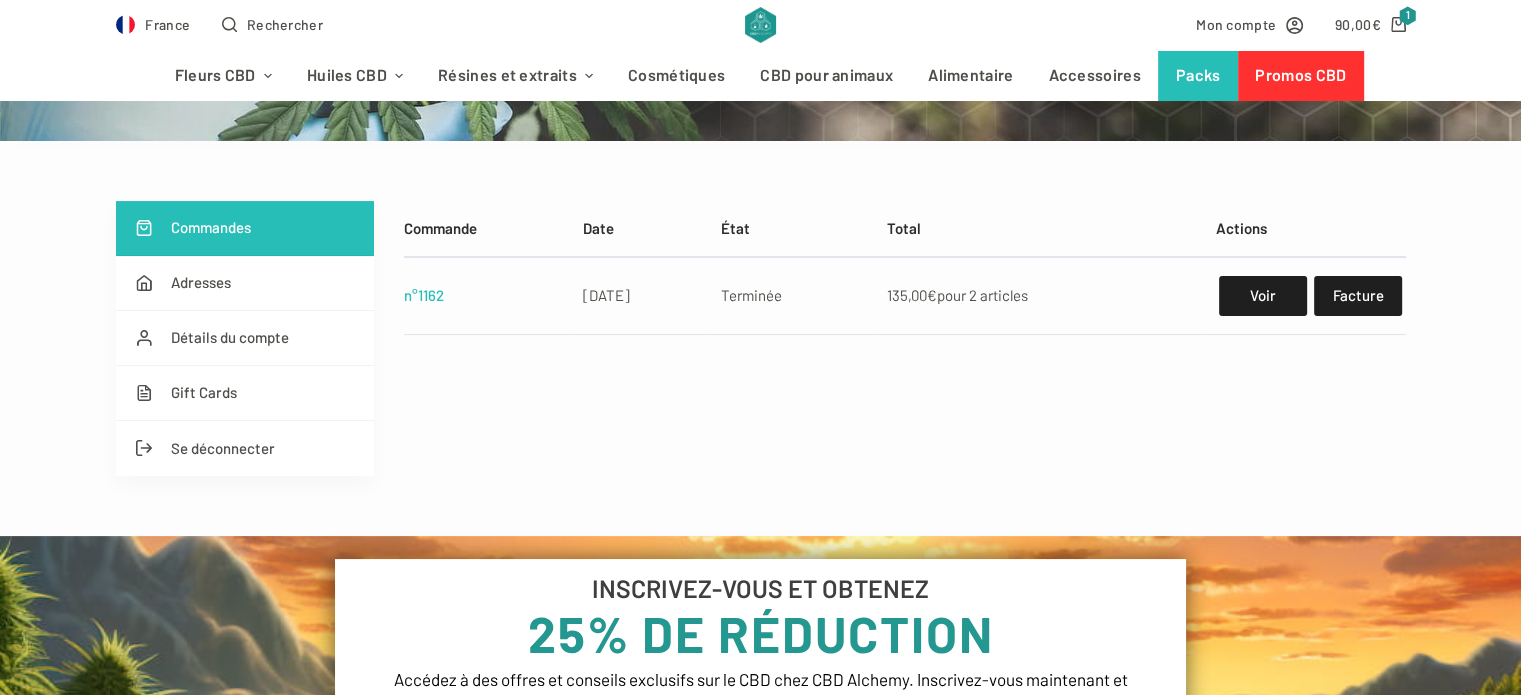 click on "n°1162" at bounding box center [424, 295] 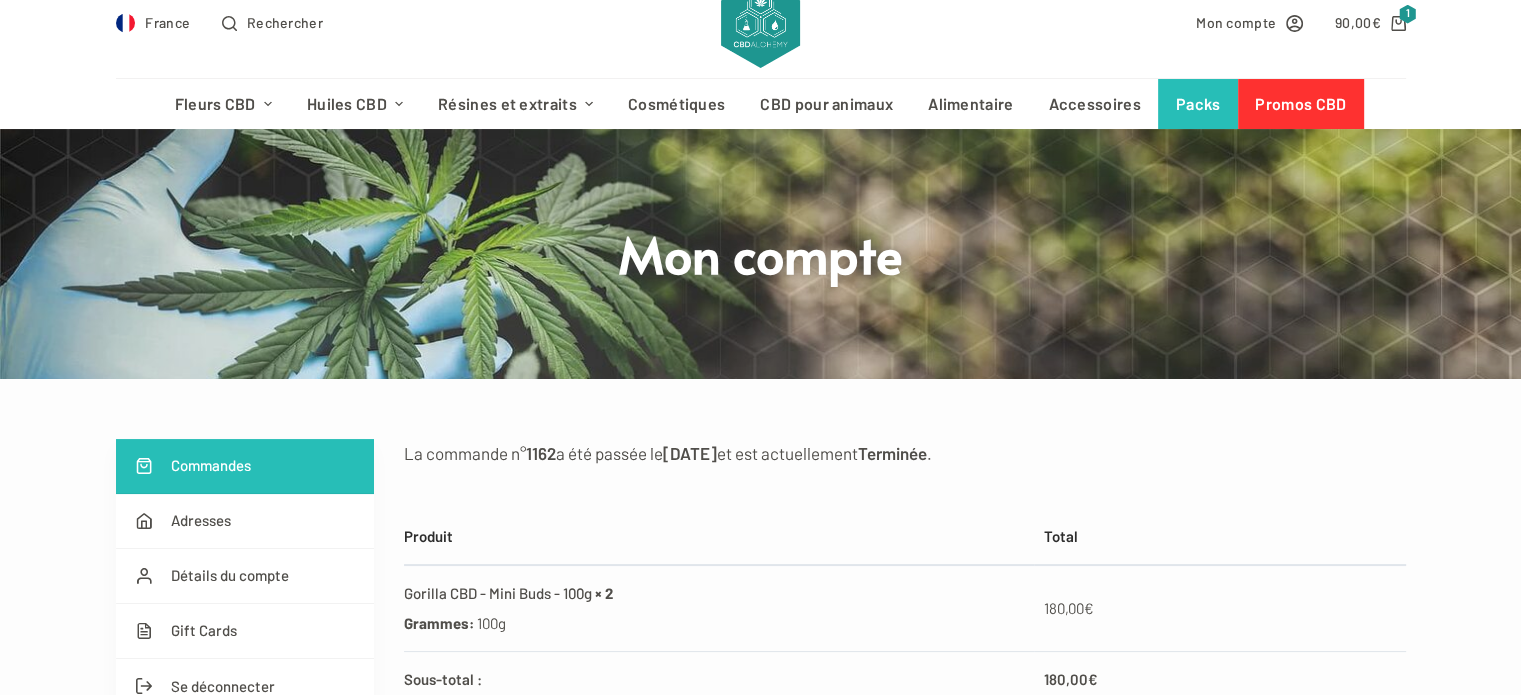 scroll, scrollTop: 0, scrollLeft: 0, axis: both 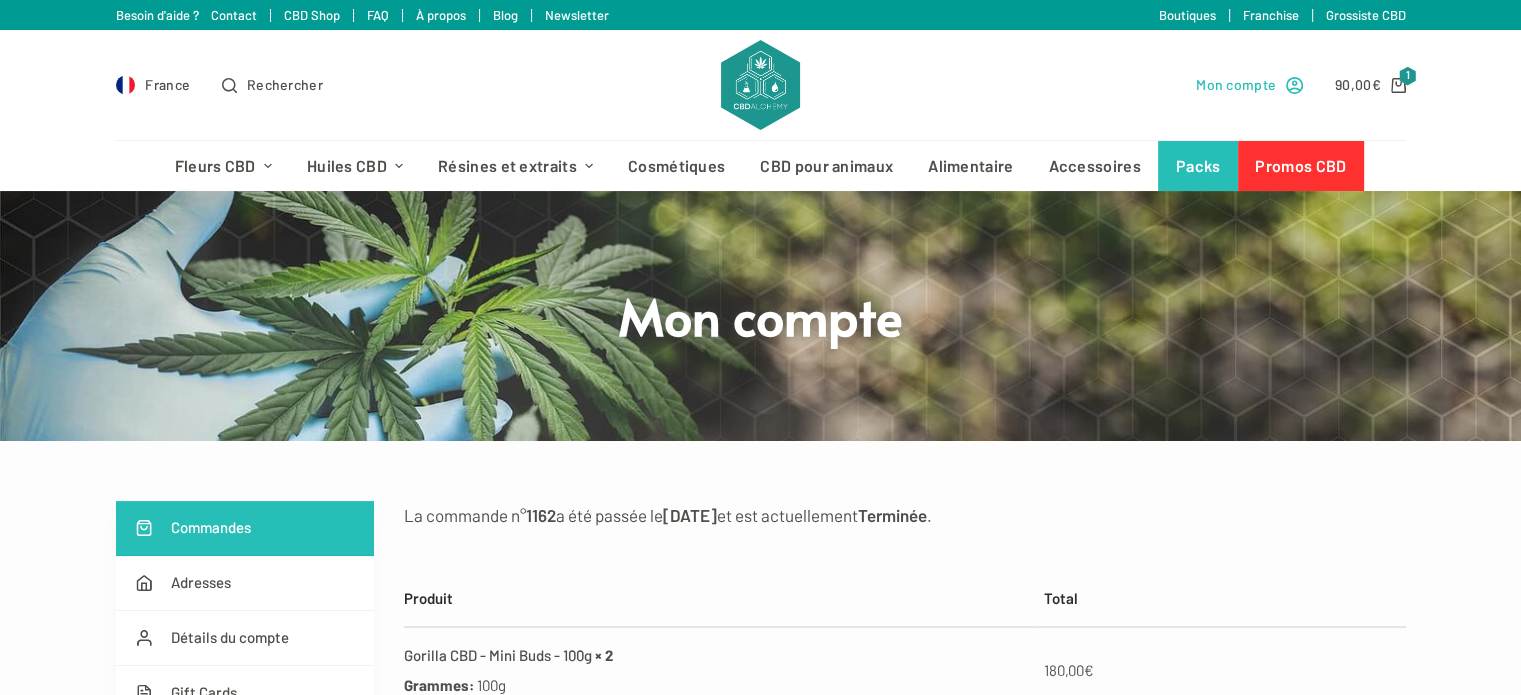 click on "Mon compte" at bounding box center [1236, 84] 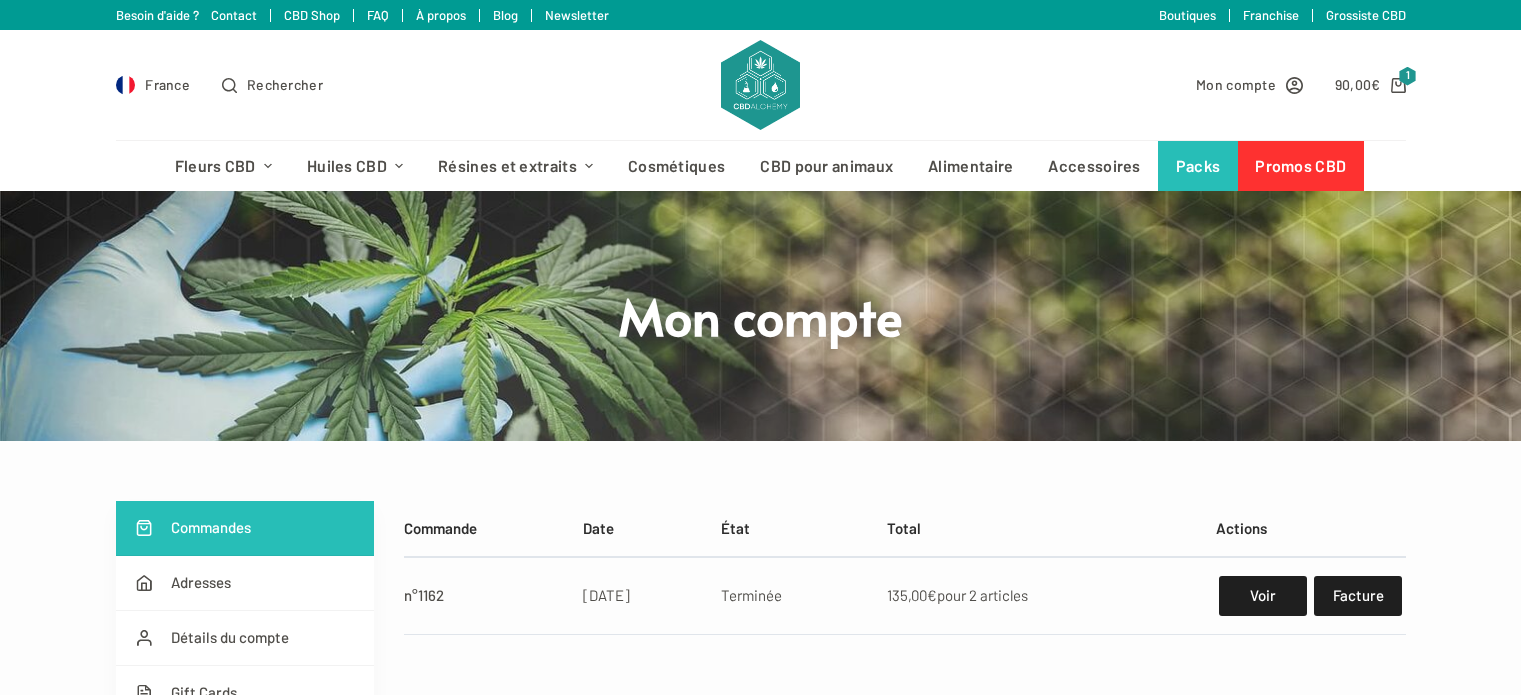 scroll, scrollTop: 0, scrollLeft: 0, axis: both 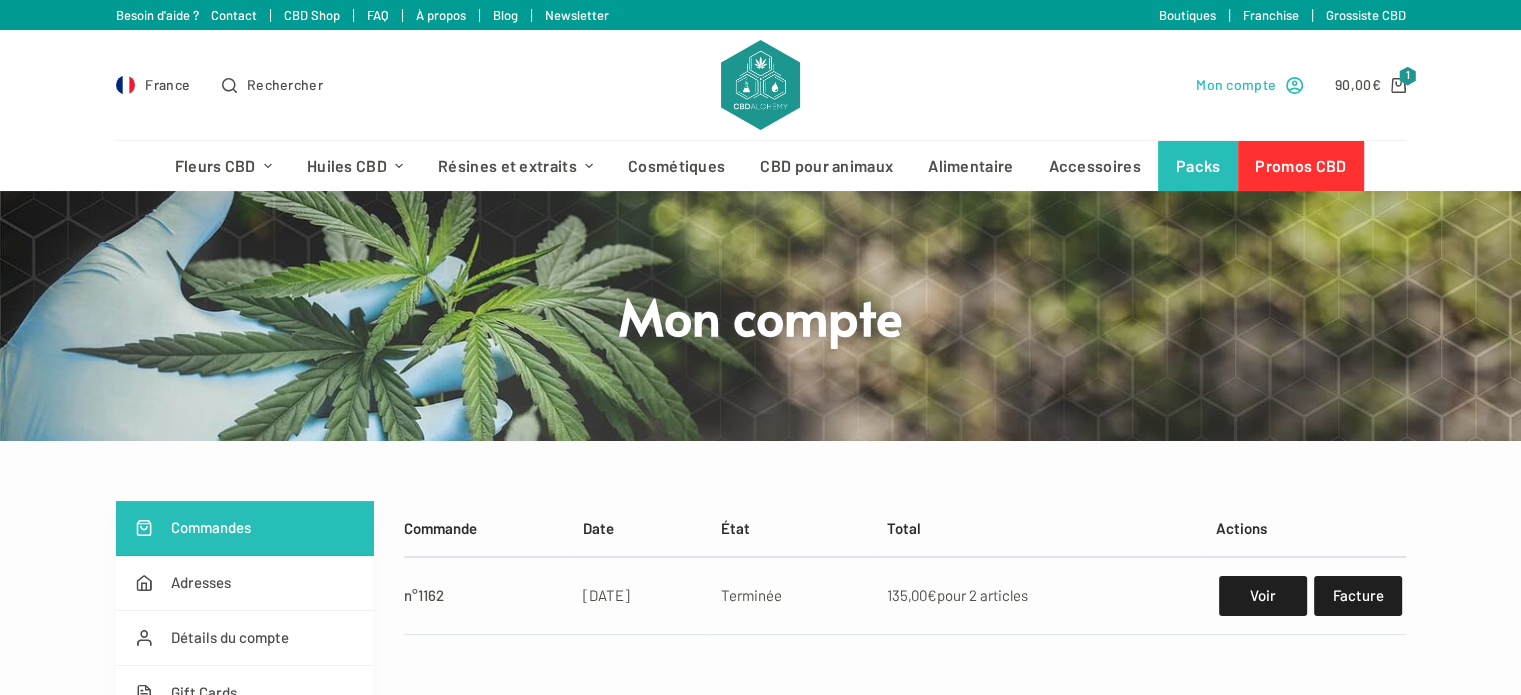 click on "Mon compte" at bounding box center [1236, 84] 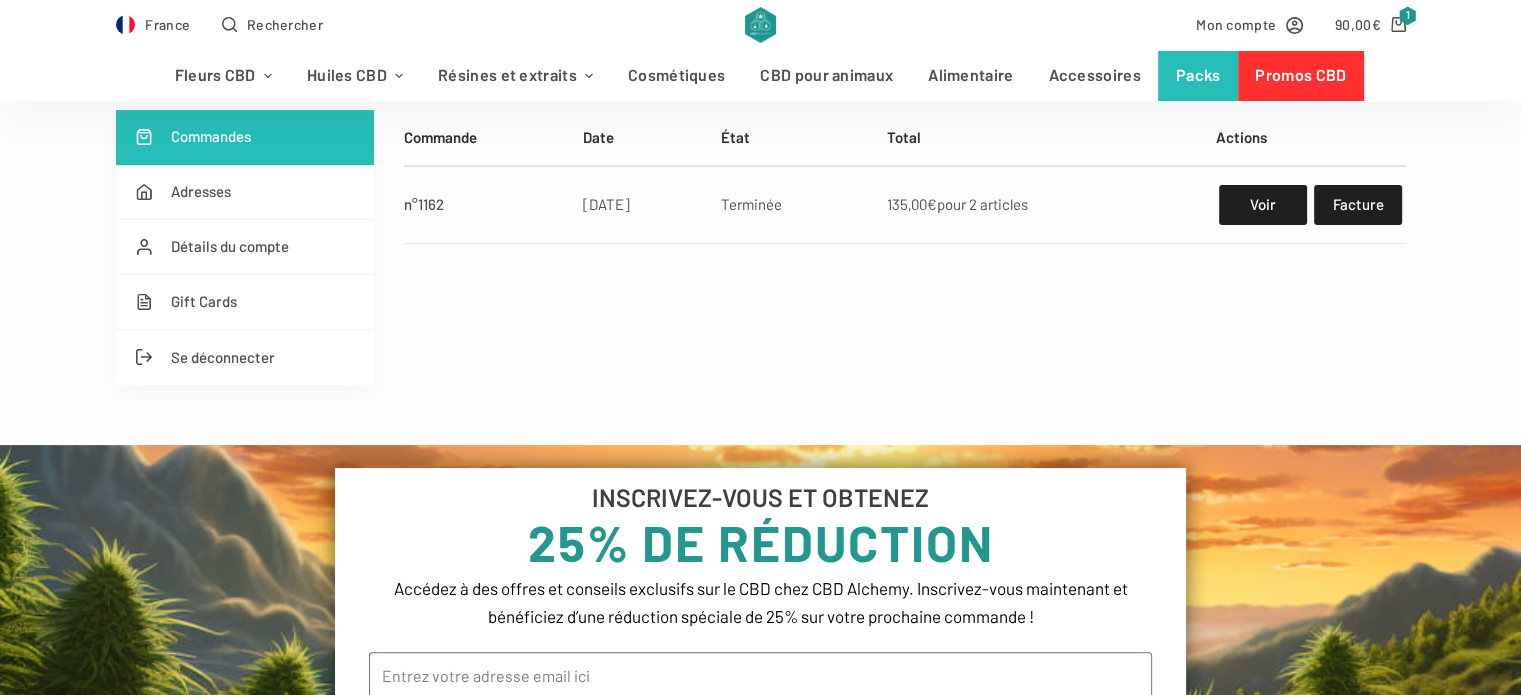 scroll, scrollTop: 400, scrollLeft: 0, axis: vertical 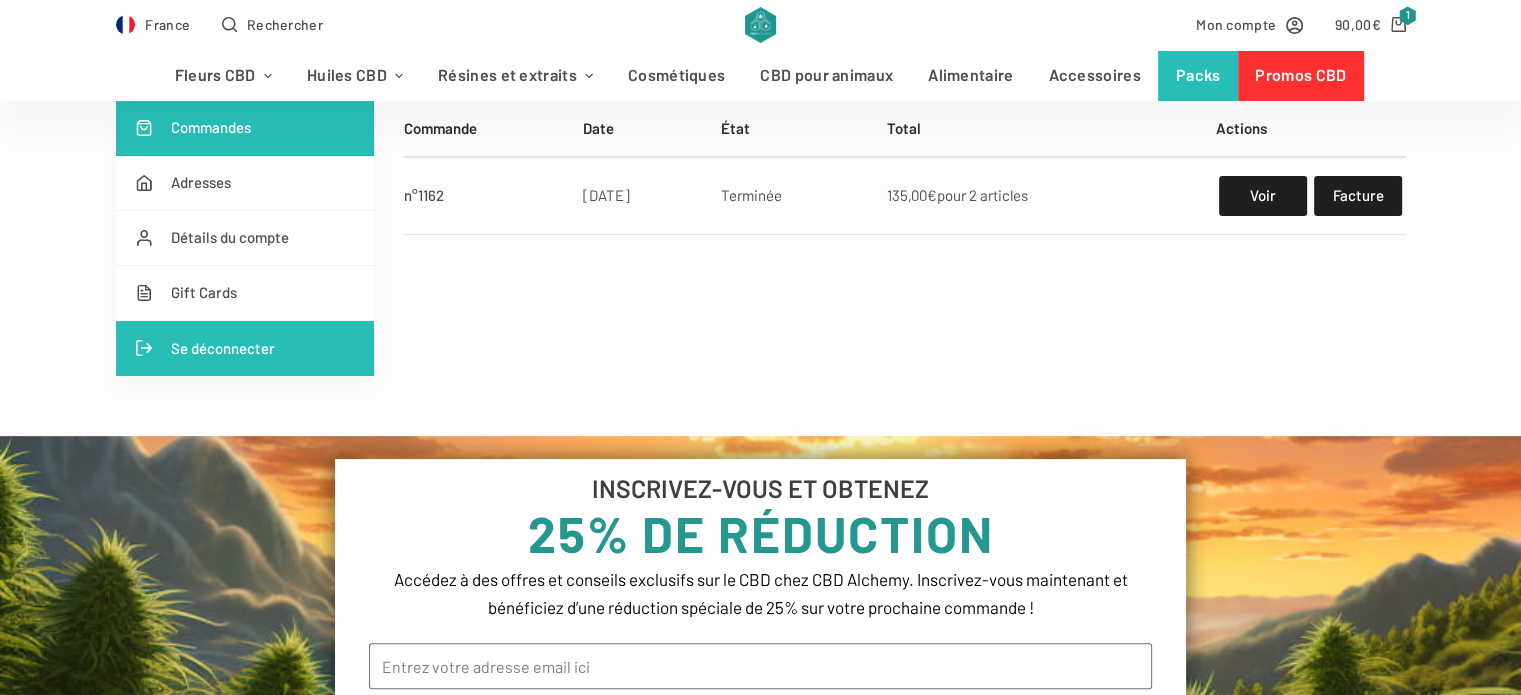 click on "Se déconnecter" at bounding box center [245, 348] 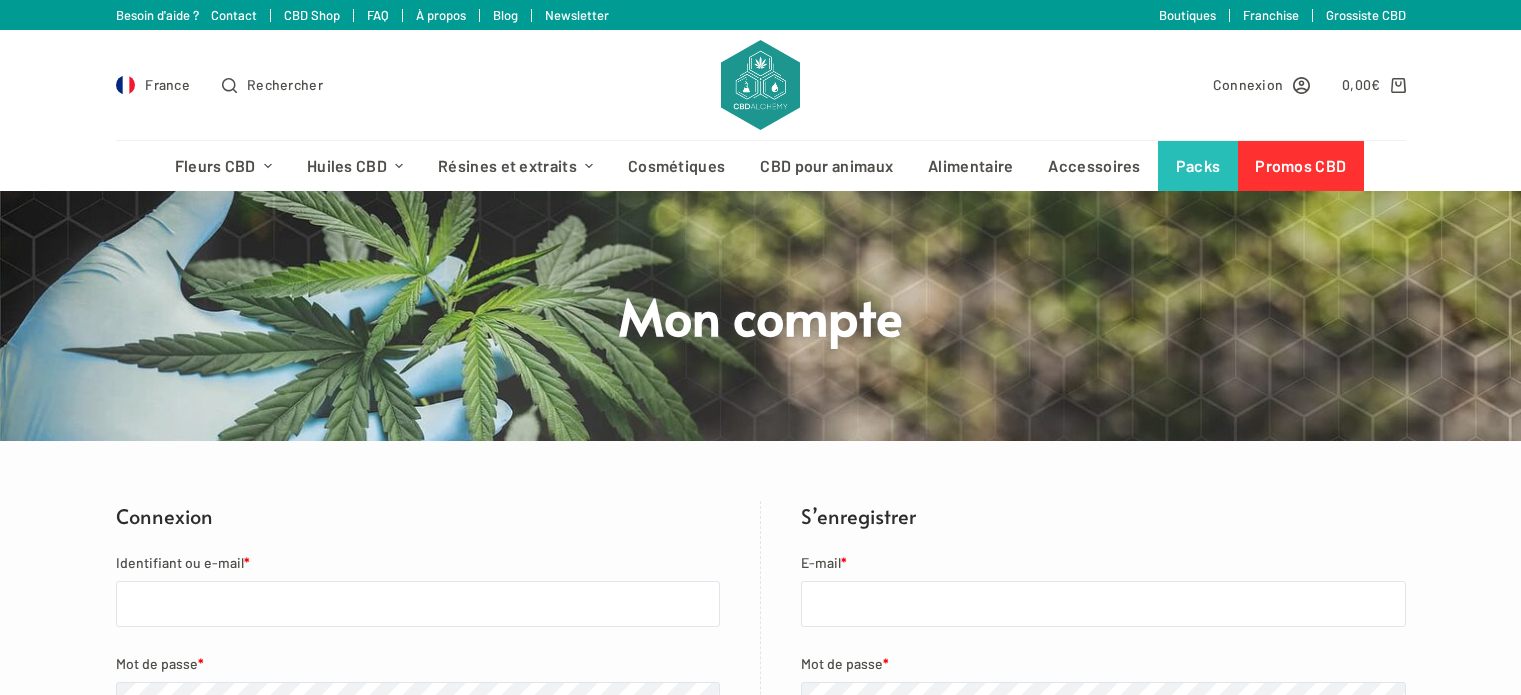 scroll, scrollTop: 0, scrollLeft: 0, axis: both 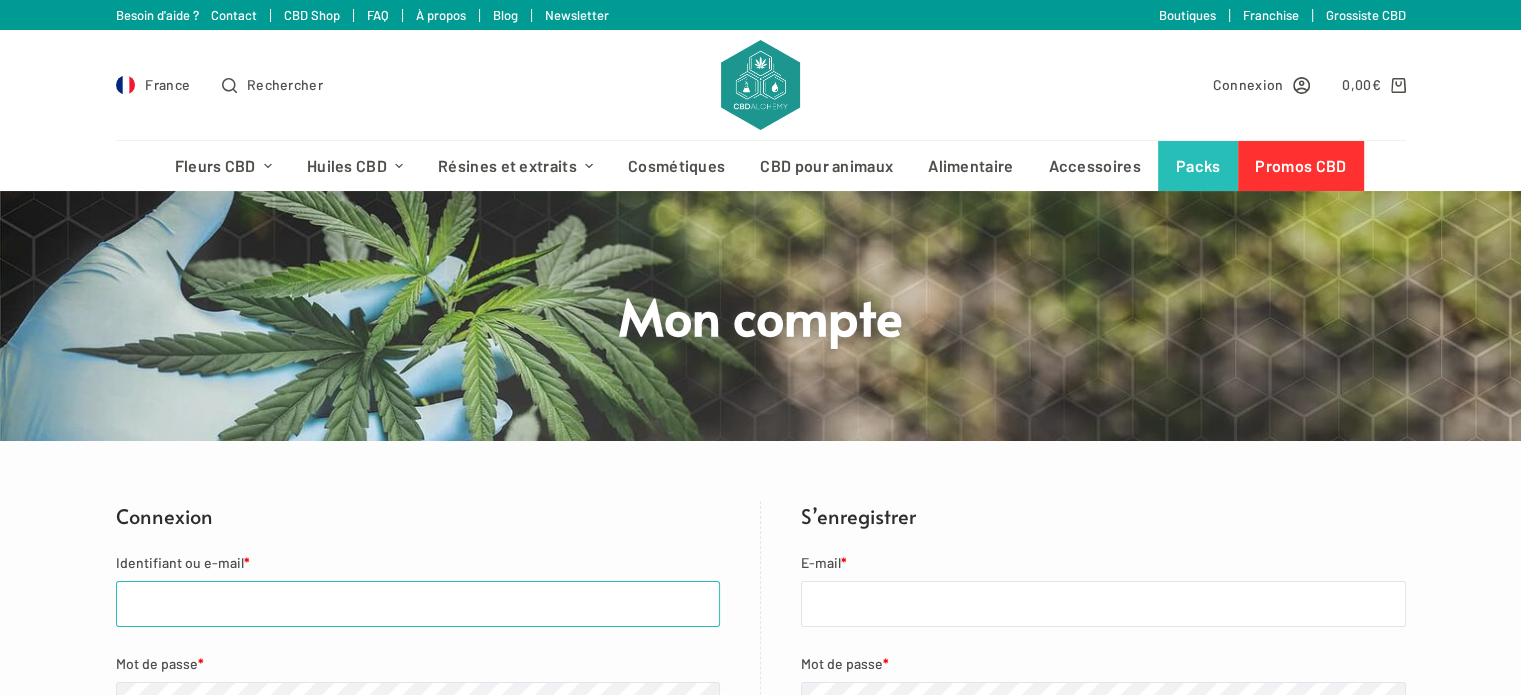 type on "[USERNAME]@[DOMAIN].com" 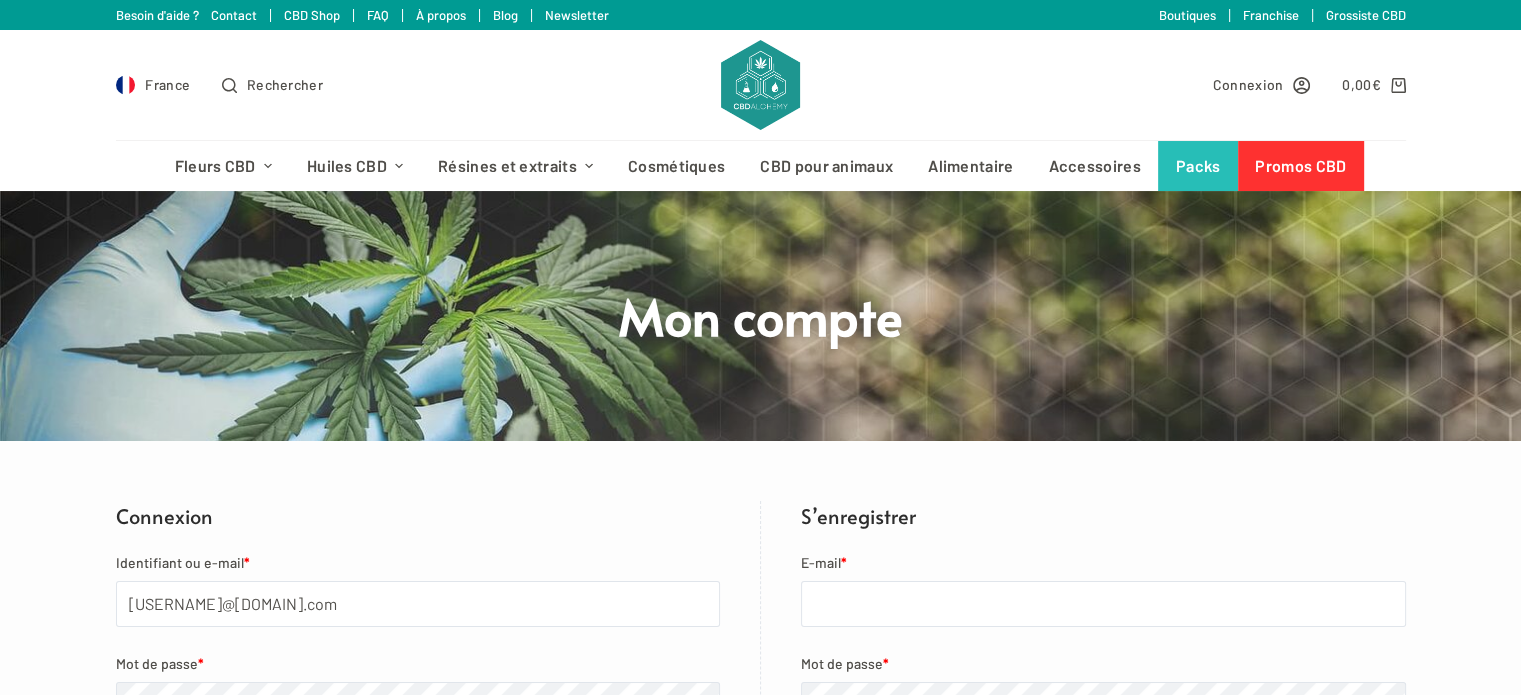 click on "Connexion
0,00 €
0" at bounding box center (1108, 85) 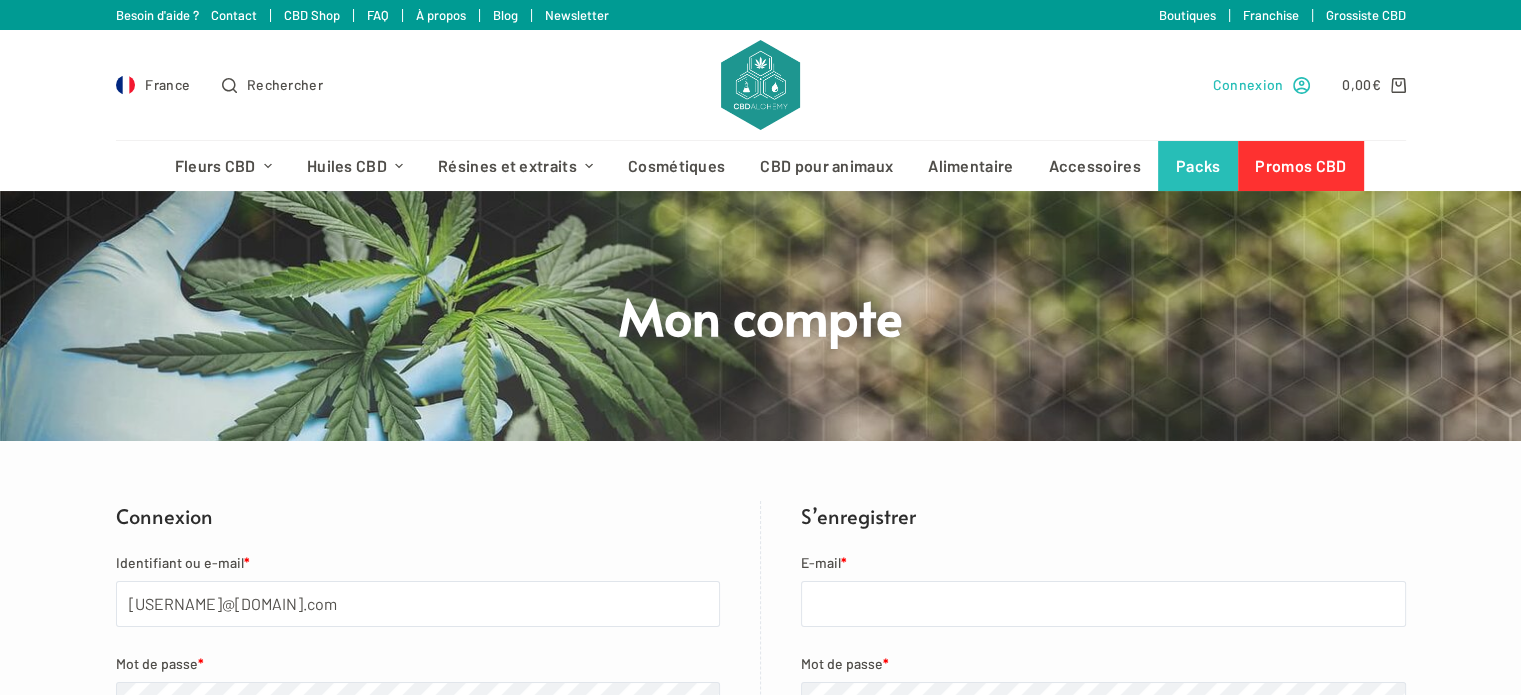 click on "Connexion" at bounding box center [1248, 84] 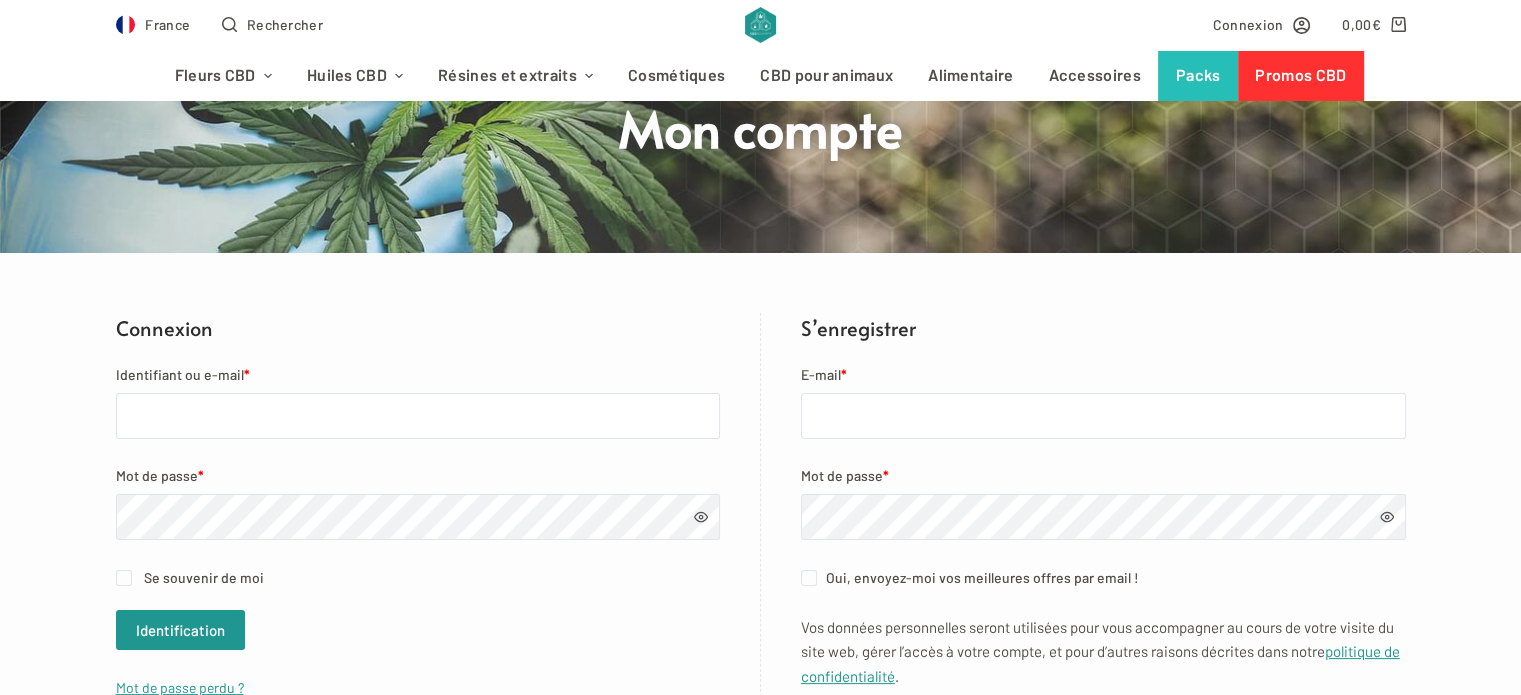 scroll, scrollTop: 300, scrollLeft: 0, axis: vertical 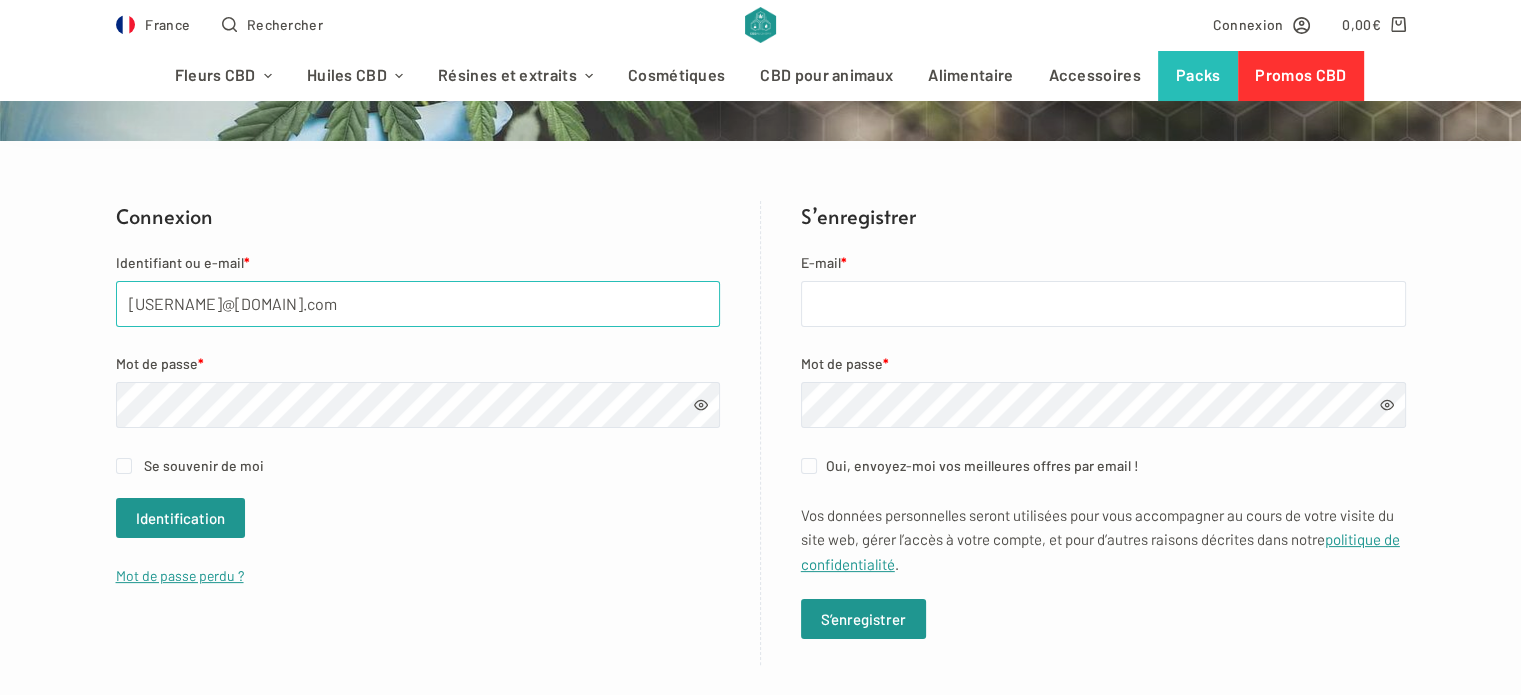 click on "dave.pigs@gmail.com" at bounding box center (418, 304) 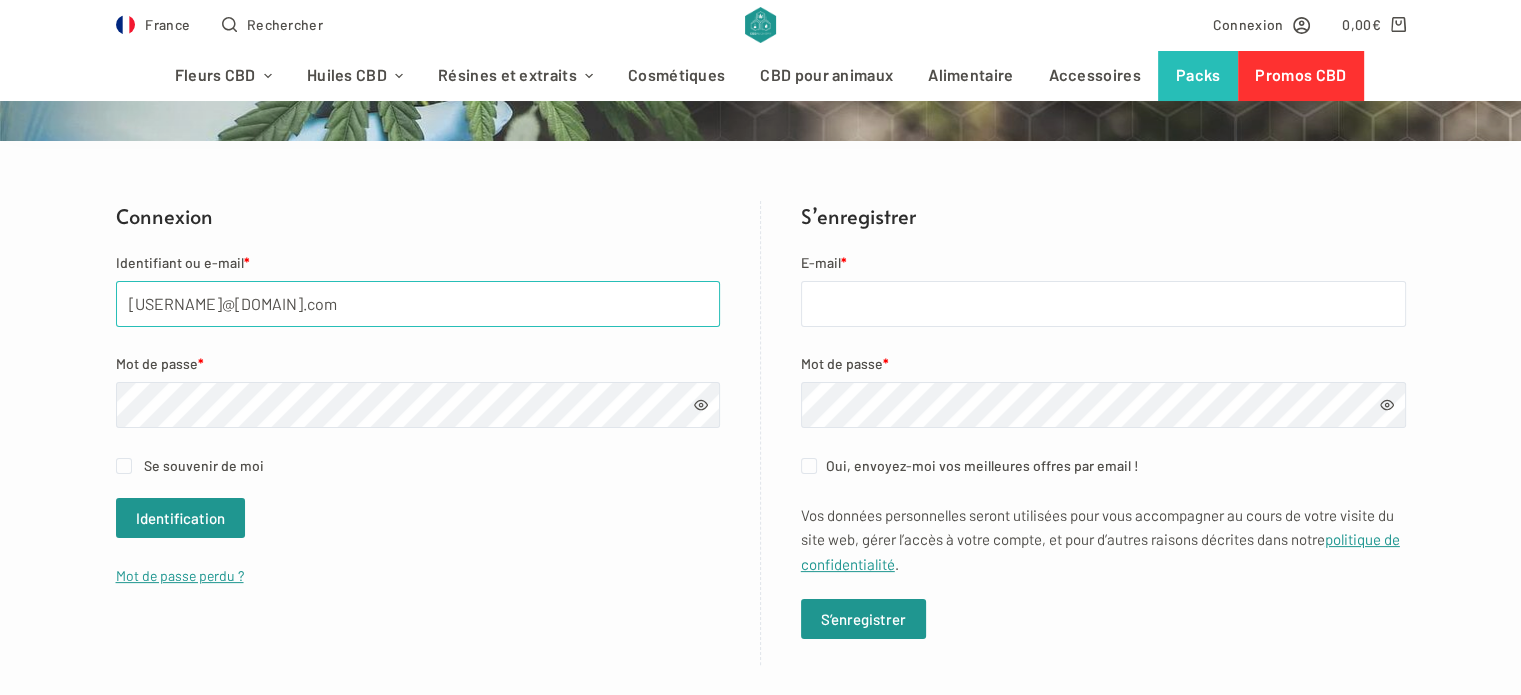 type on "davidgracia@free.fr" 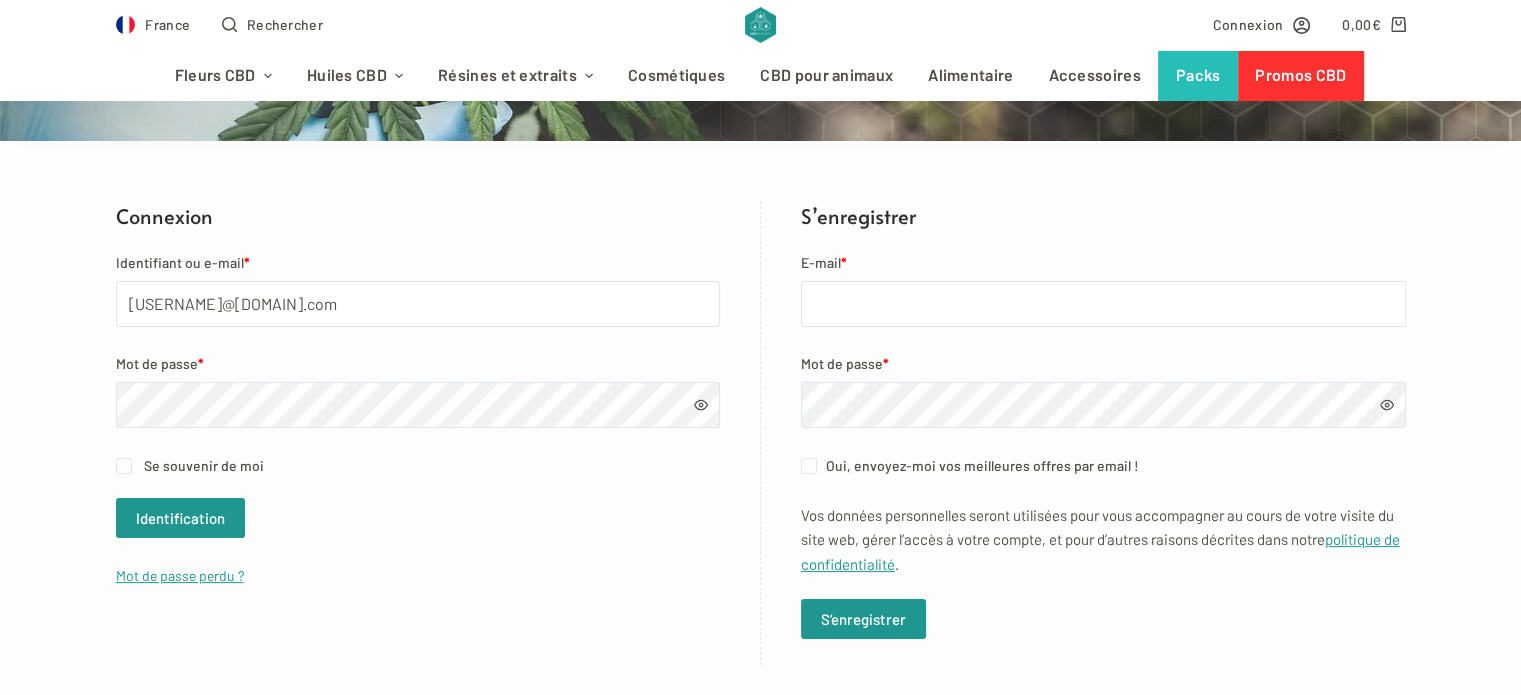 click on "Se souvenir de moi" at bounding box center [418, 465] 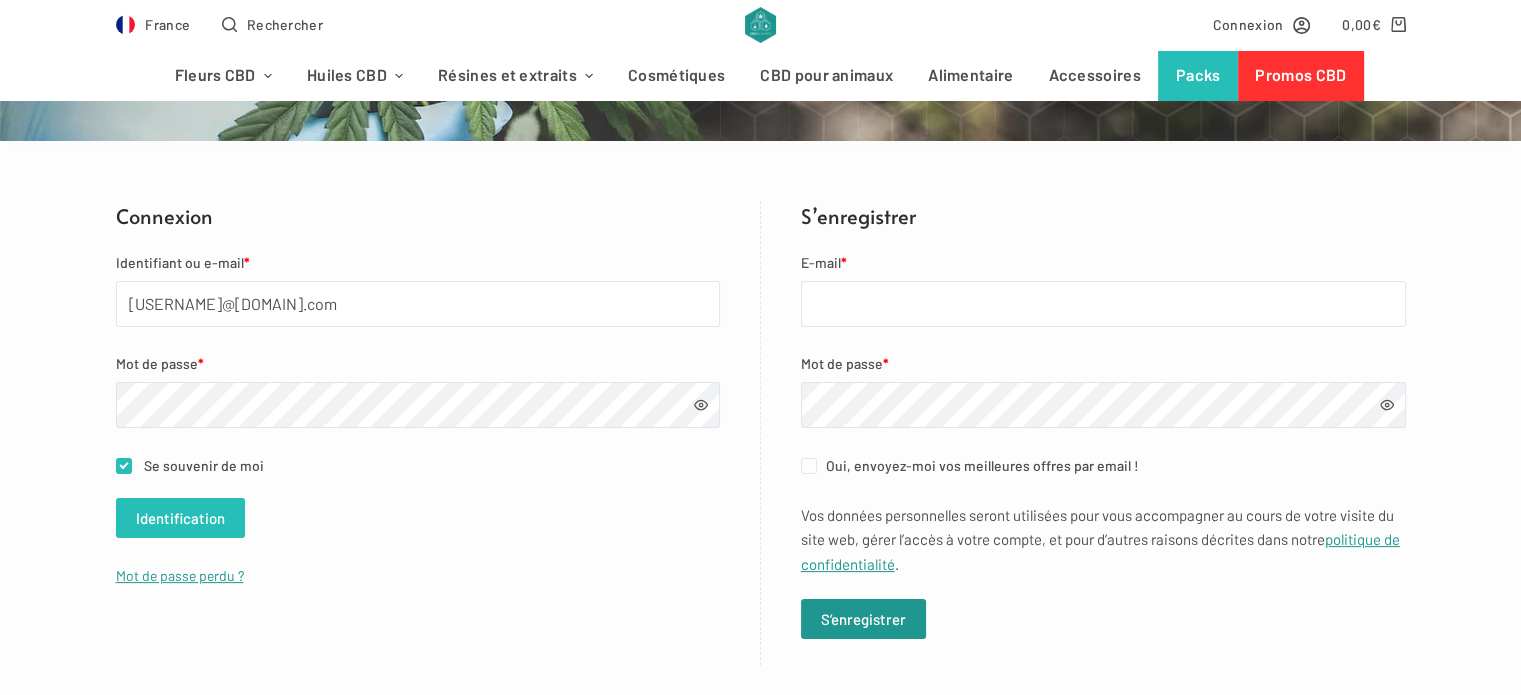 click on "Identification" at bounding box center [180, 518] 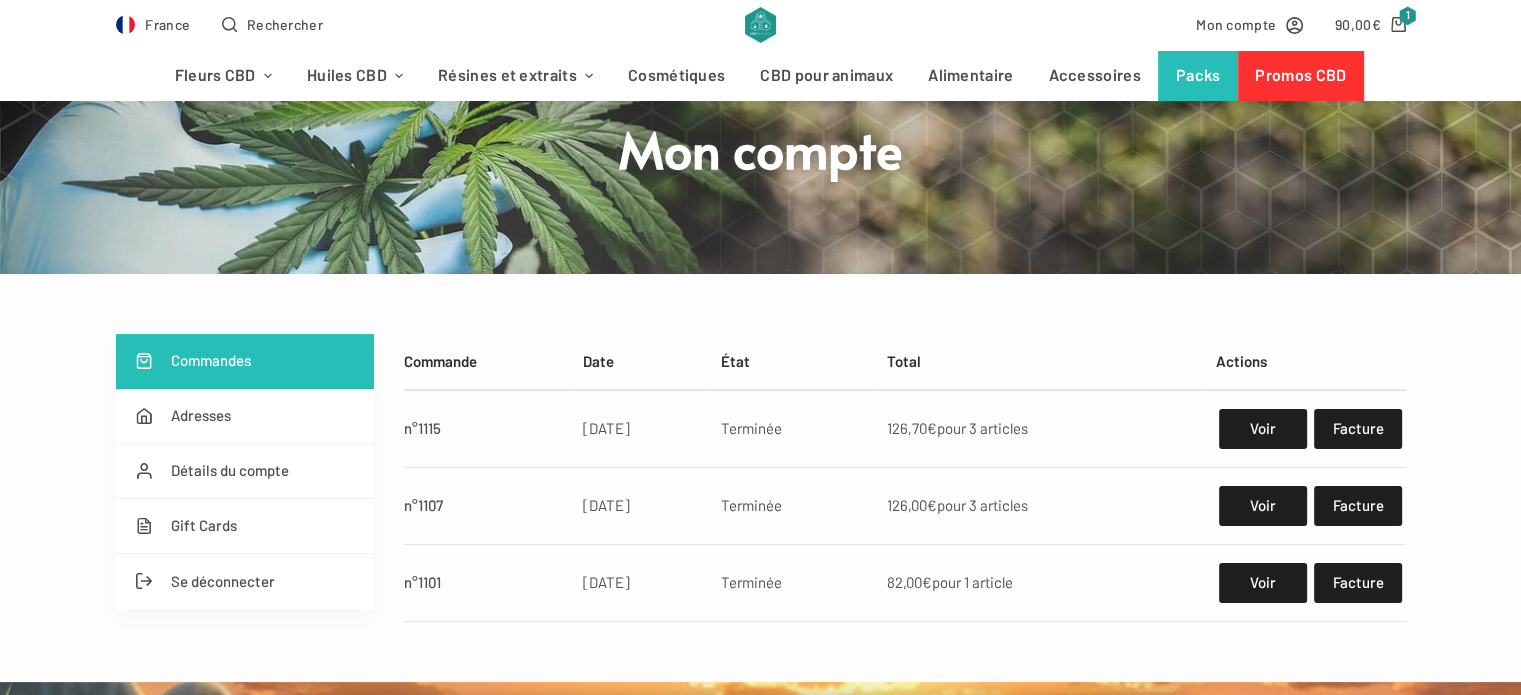 scroll, scrollTop: 200, scrollLeft: 0, axis: vertical 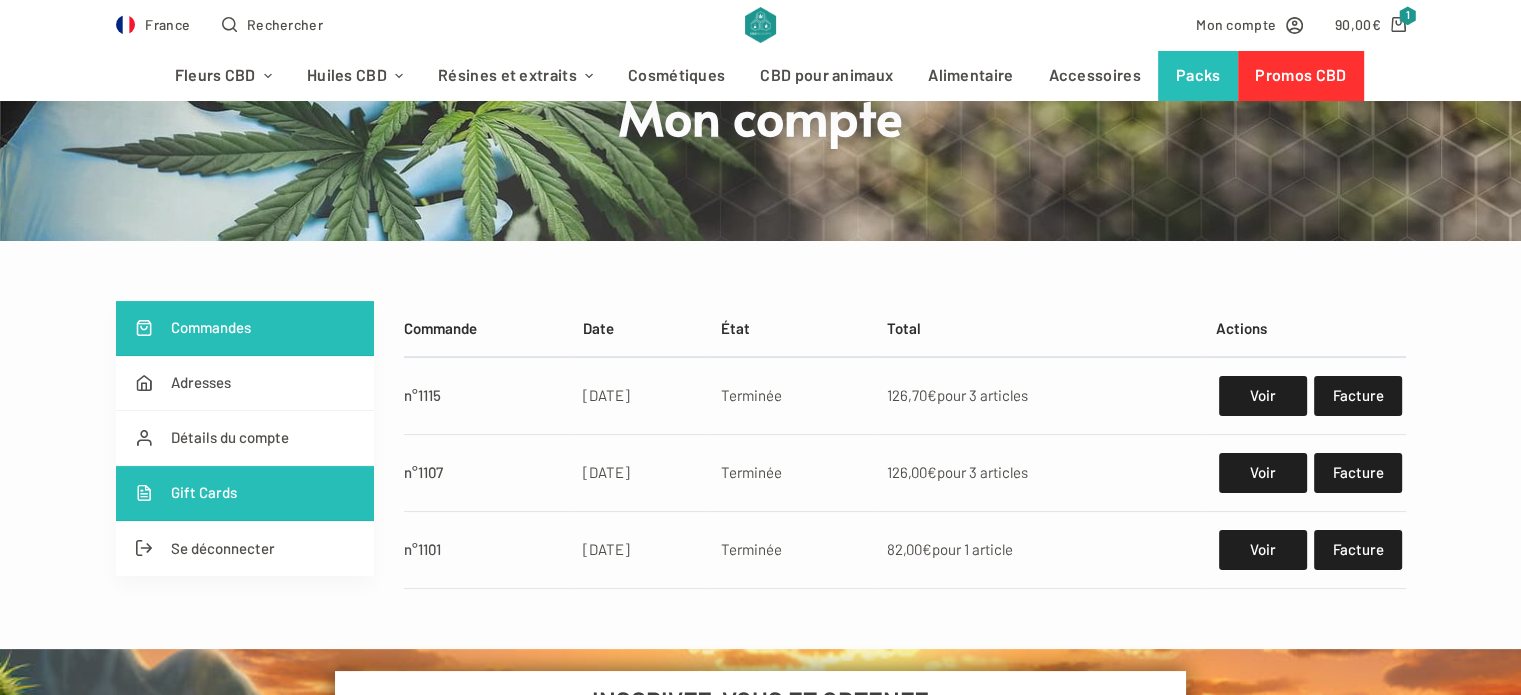 click on "Gift Cards" at bounding box center (245, 493) 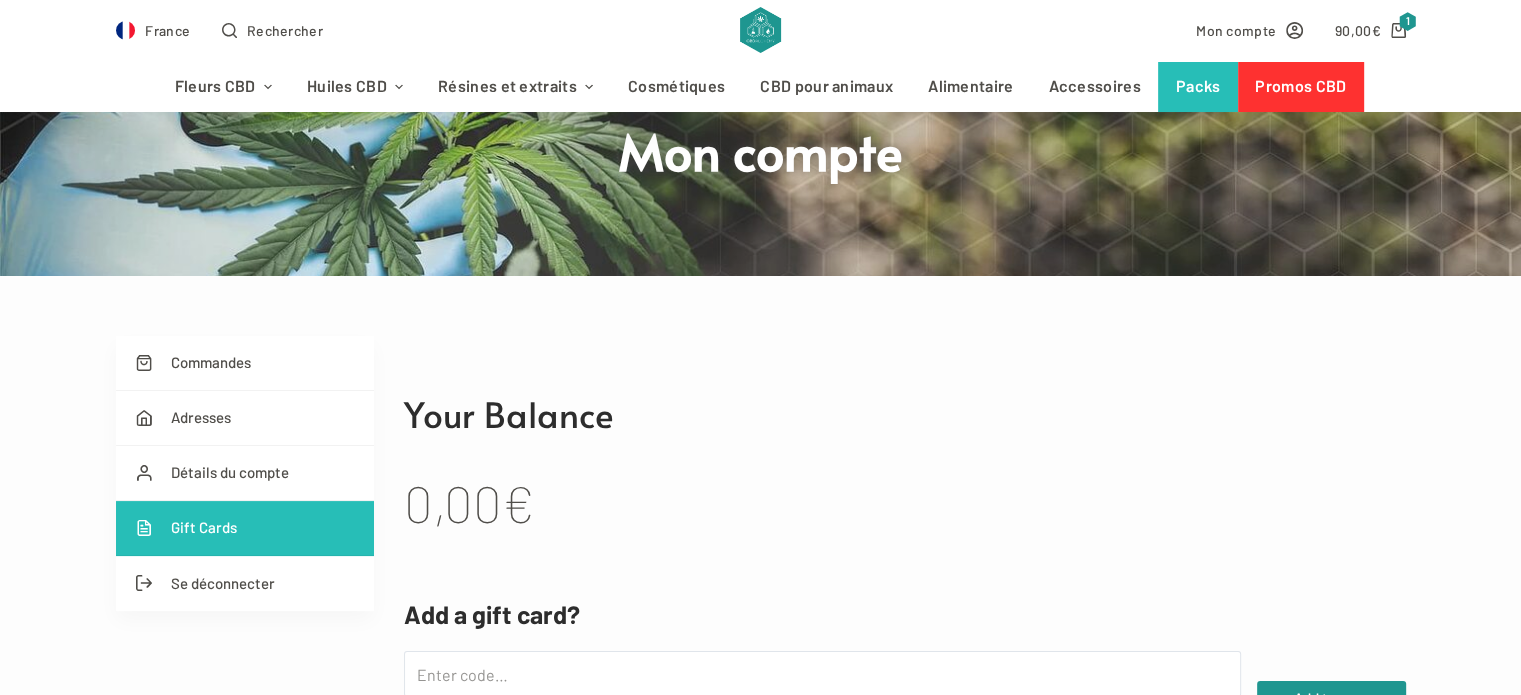 scroll, scrollTop: 0, scrollLeft: 0, axis: both 